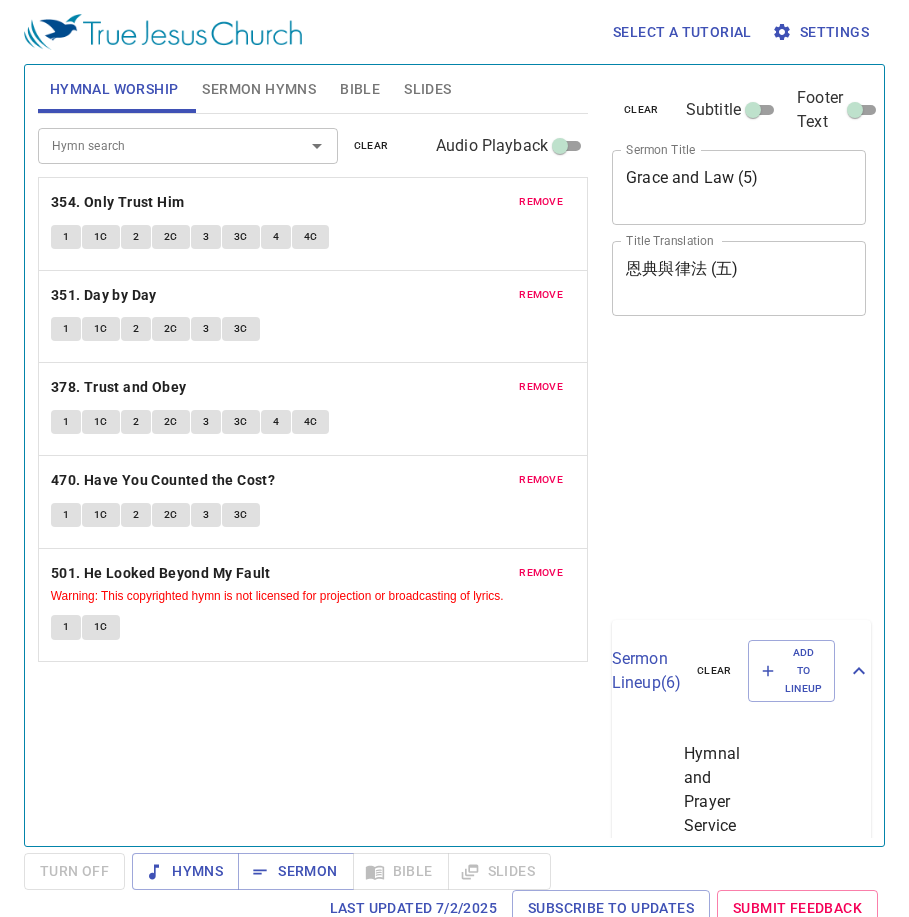 scroll, scrollTop: 0, scrollLeft: 0, axis: both 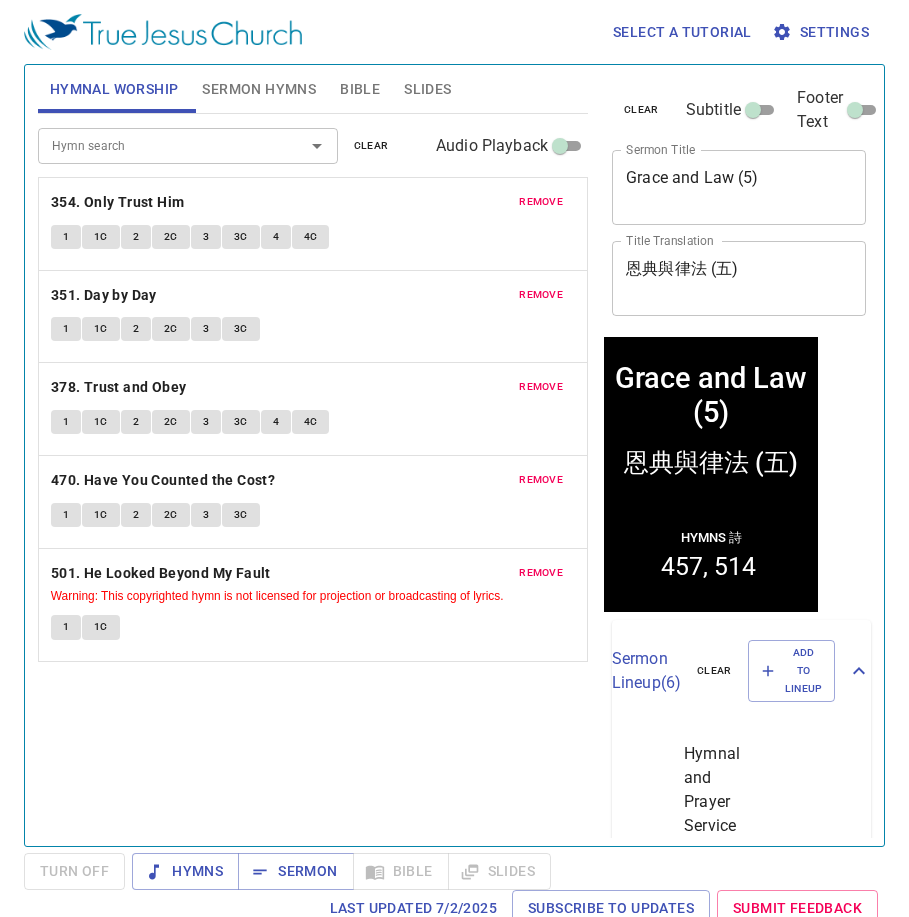 click on "Grace and Law (5) x Sermon Title" at bounding box center (739, 187) 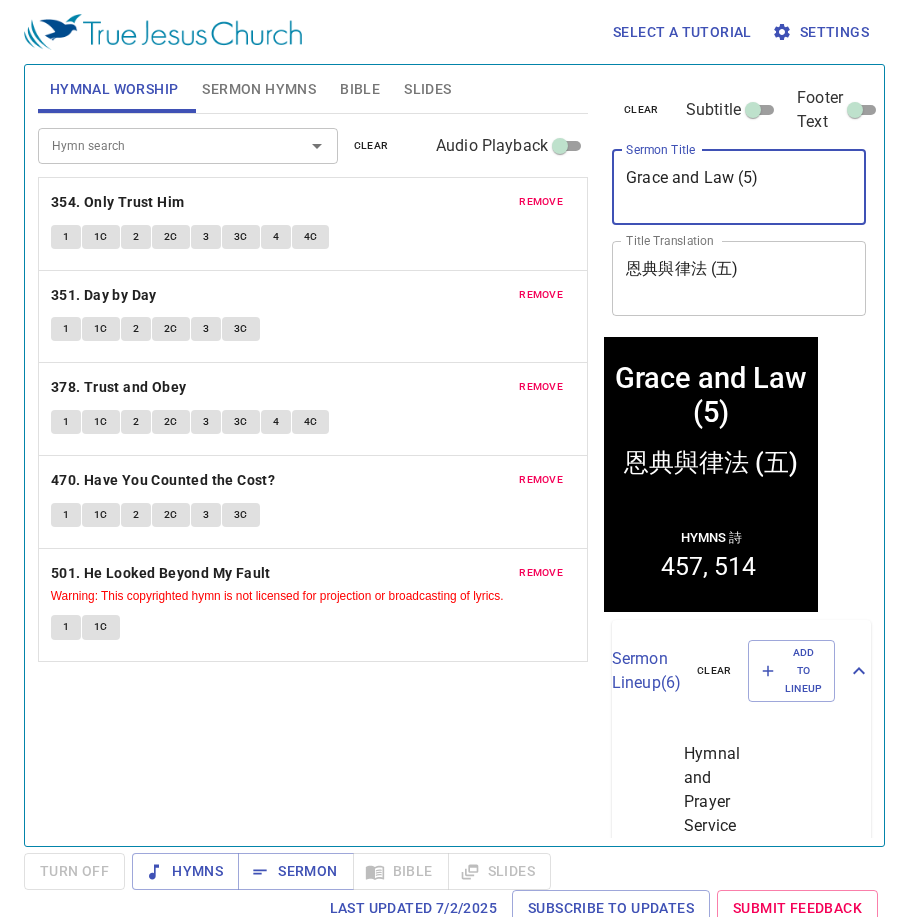 click on "Grace and Law (5)" at bounding box center (739, 187) 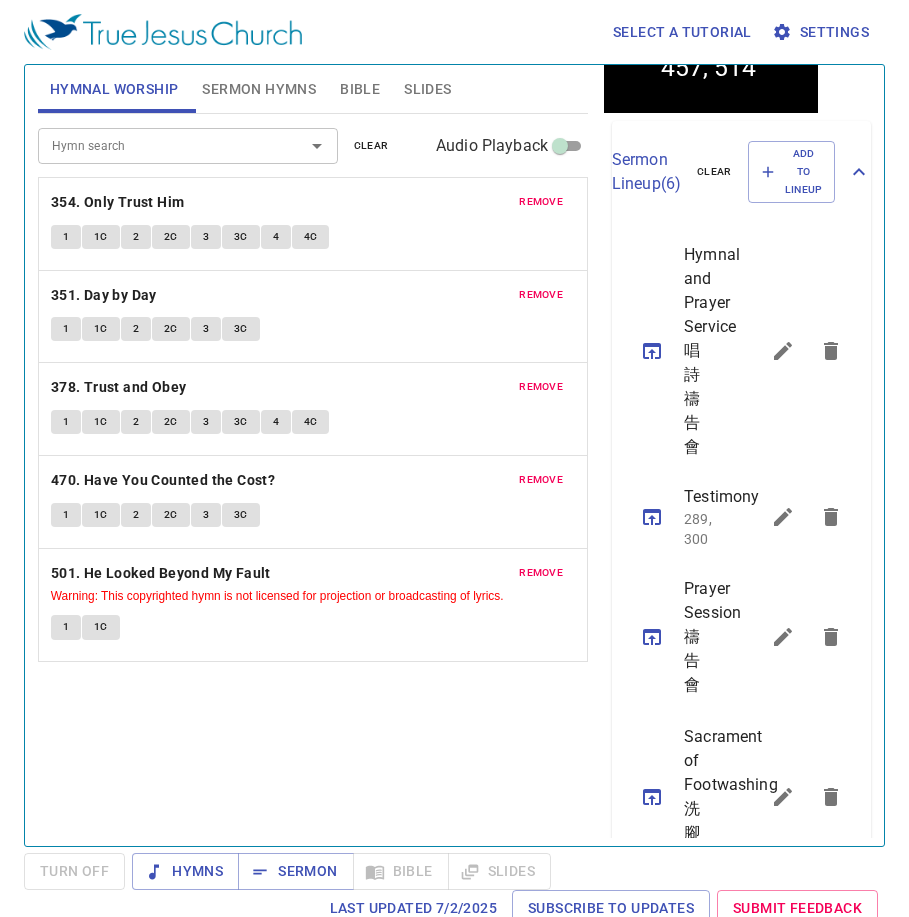 scroll, scrollTop: 500, scrollLeft: 0, axis: vertical 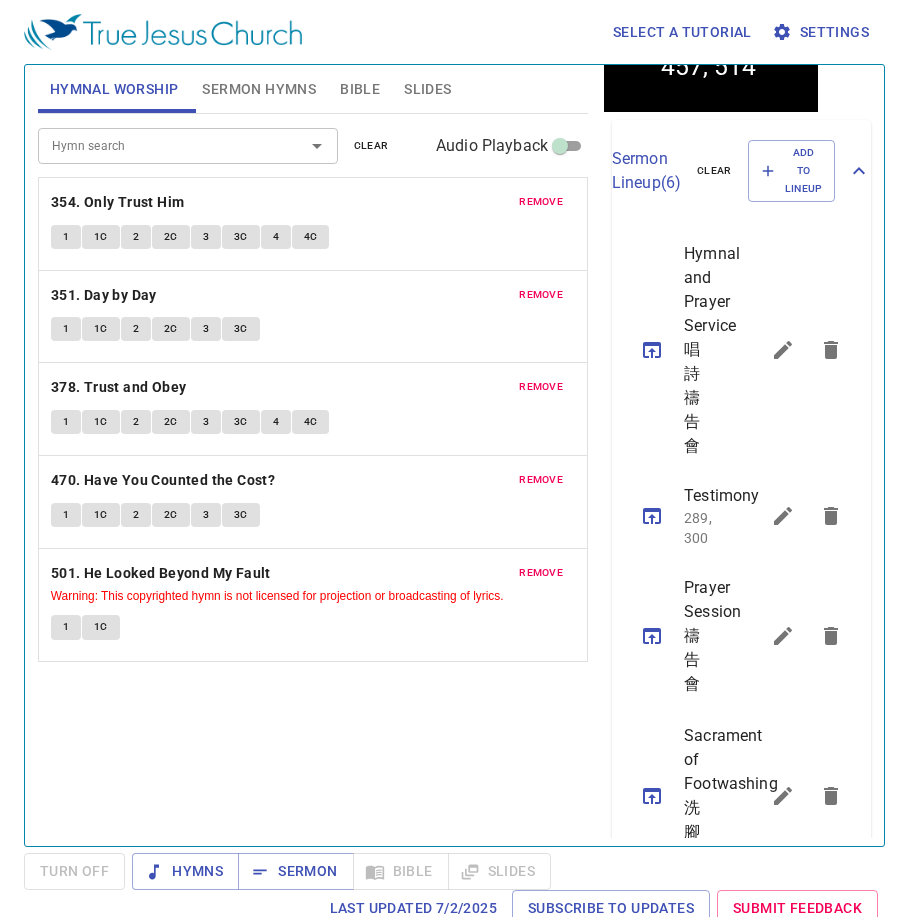 click 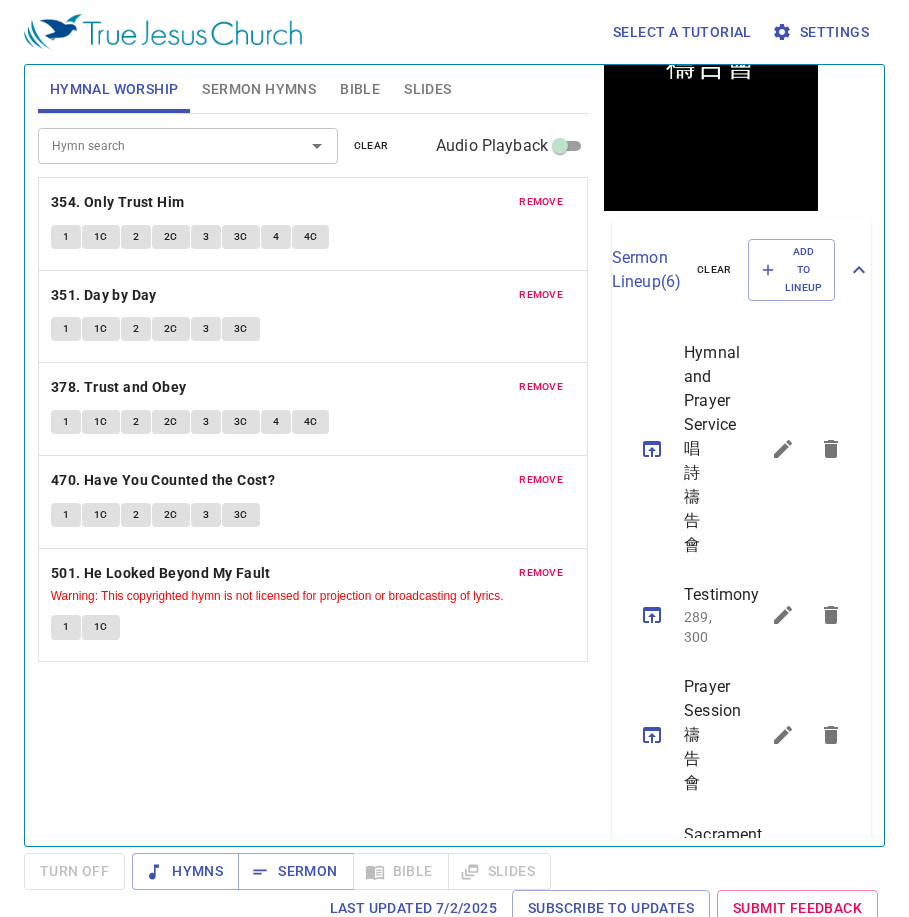 scroll, scrollTop: 400, scrollLeft: 0, axis: vertical 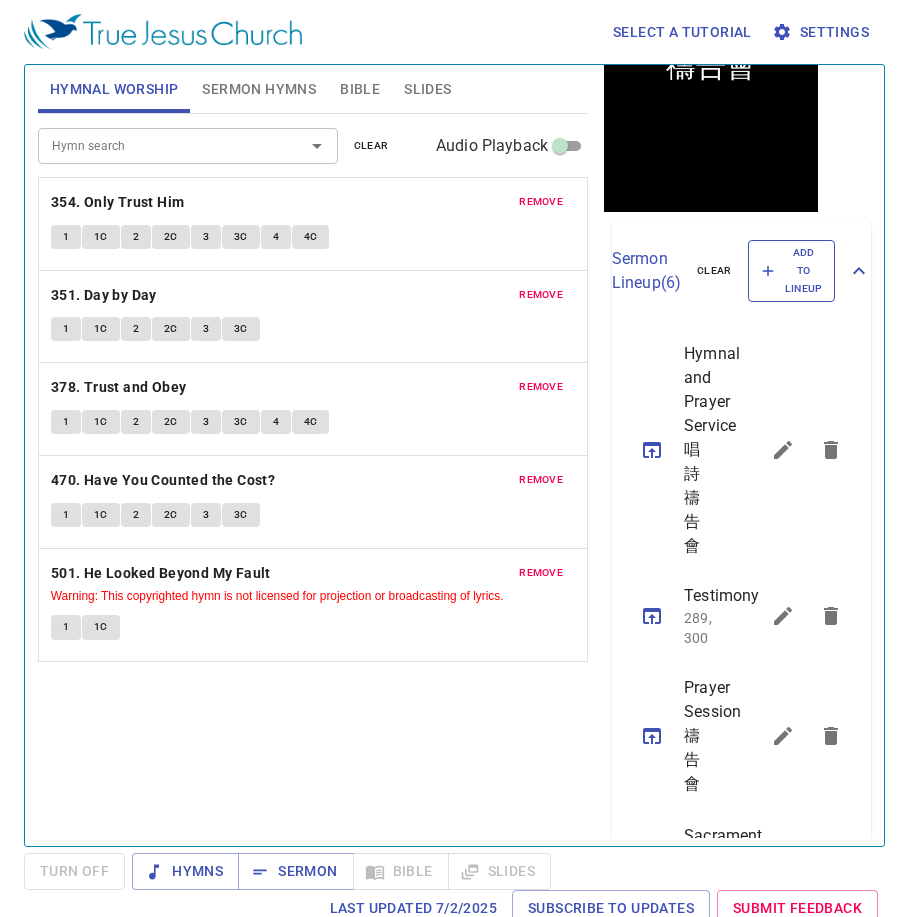 click on "Add to Lineup" at bounding box center [792, 271] 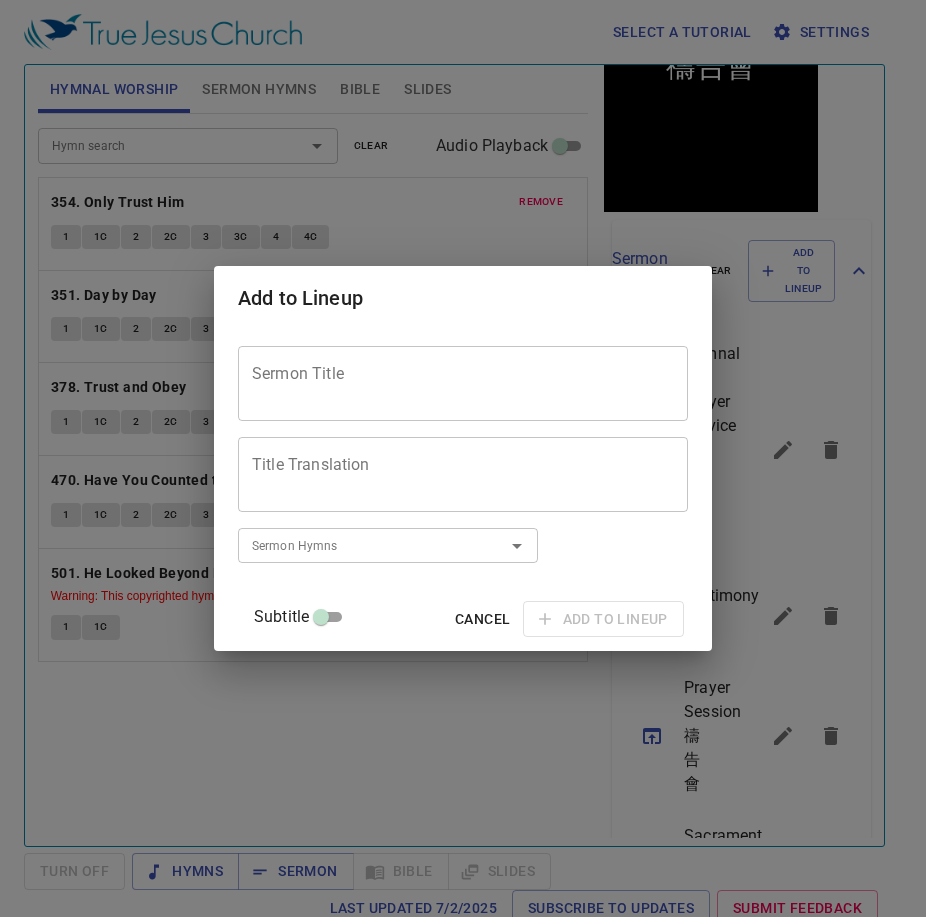 click on "Sermon Title Sermon Title Title Translation Title Translation Subtitle Subtitle Subtitle Translation Subtitle Translation Sermon Hymns Sermon Hymns Subtitle Cancel Add to Lineup" at bounding box center [463, 490] 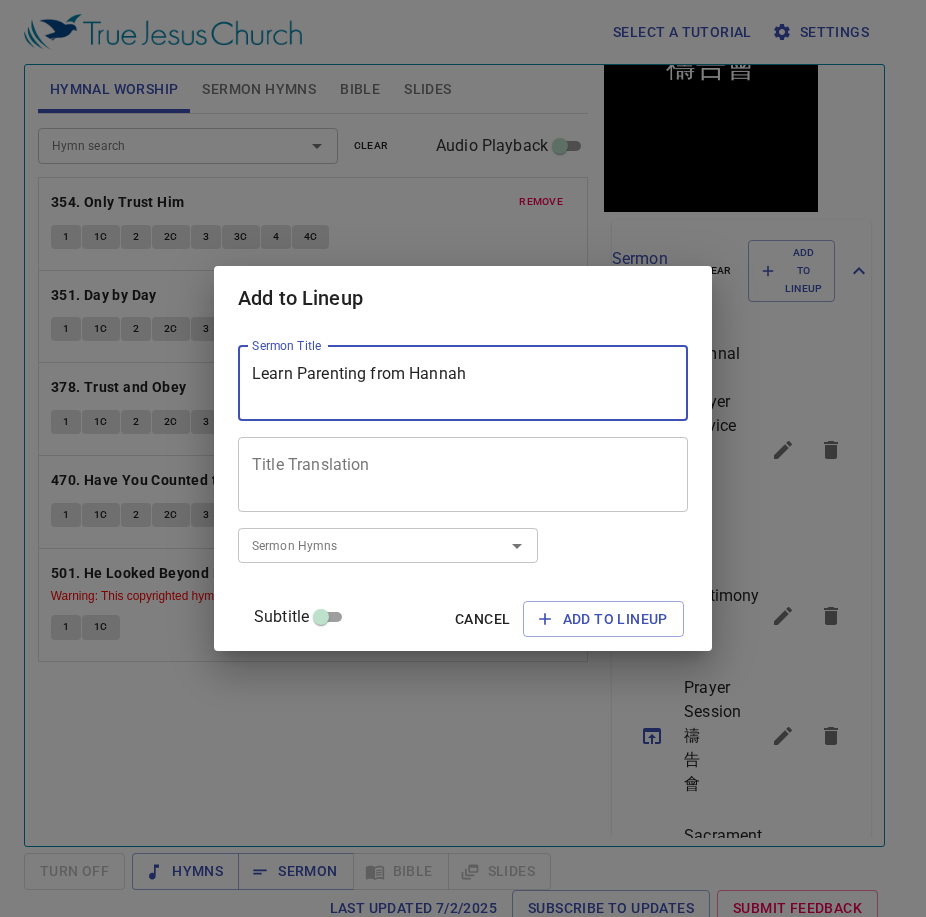 type on "Learn Parenting from Hannah" 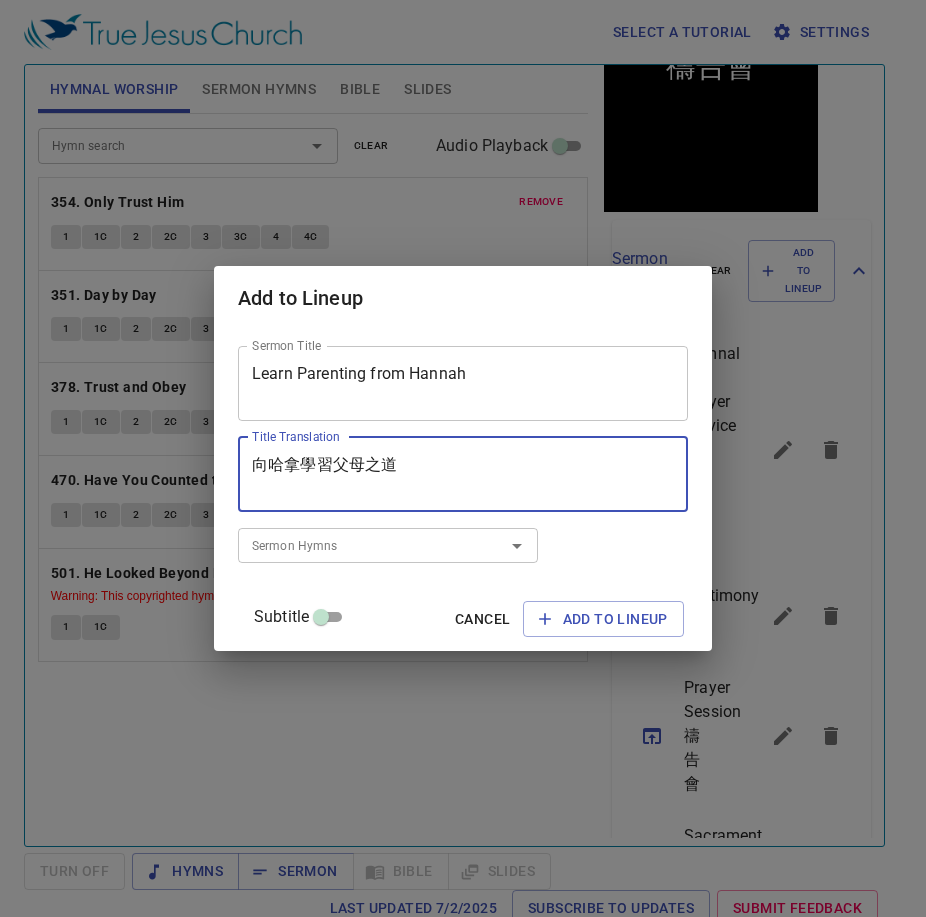 click on "Sermon Hymns Sermon Hymns" at bounding box center [388, 545] 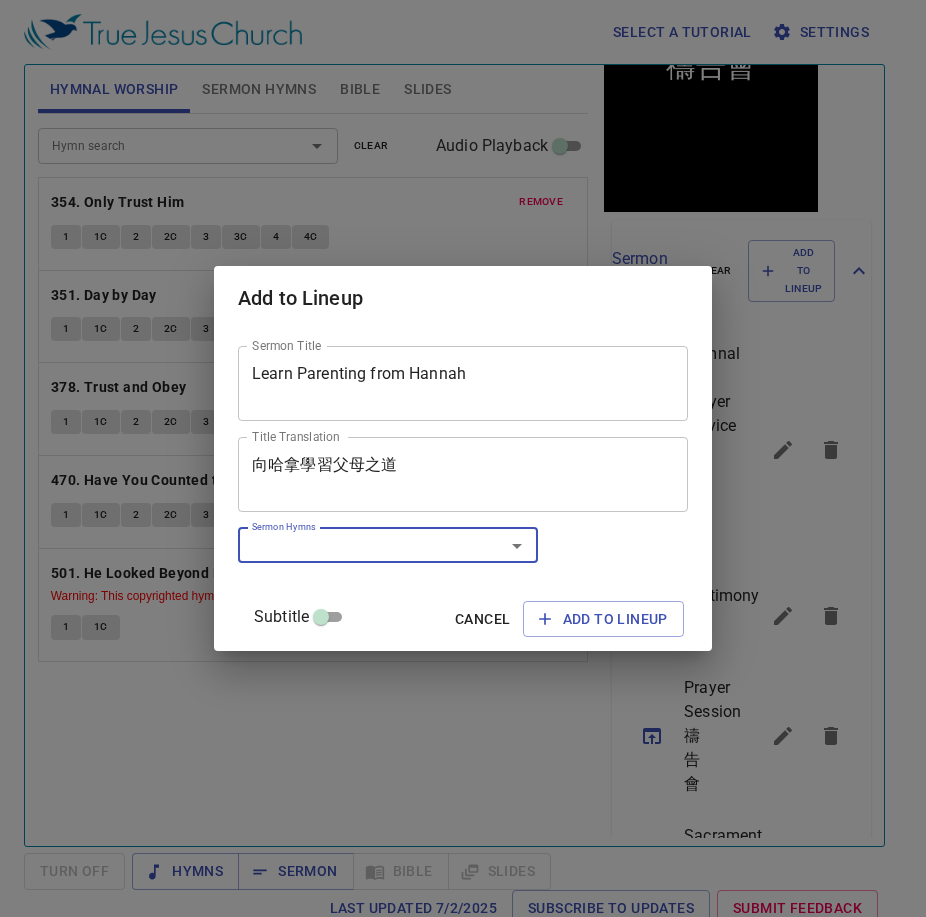 click on "Sermon Hymns" at bounding box center (358, 545) 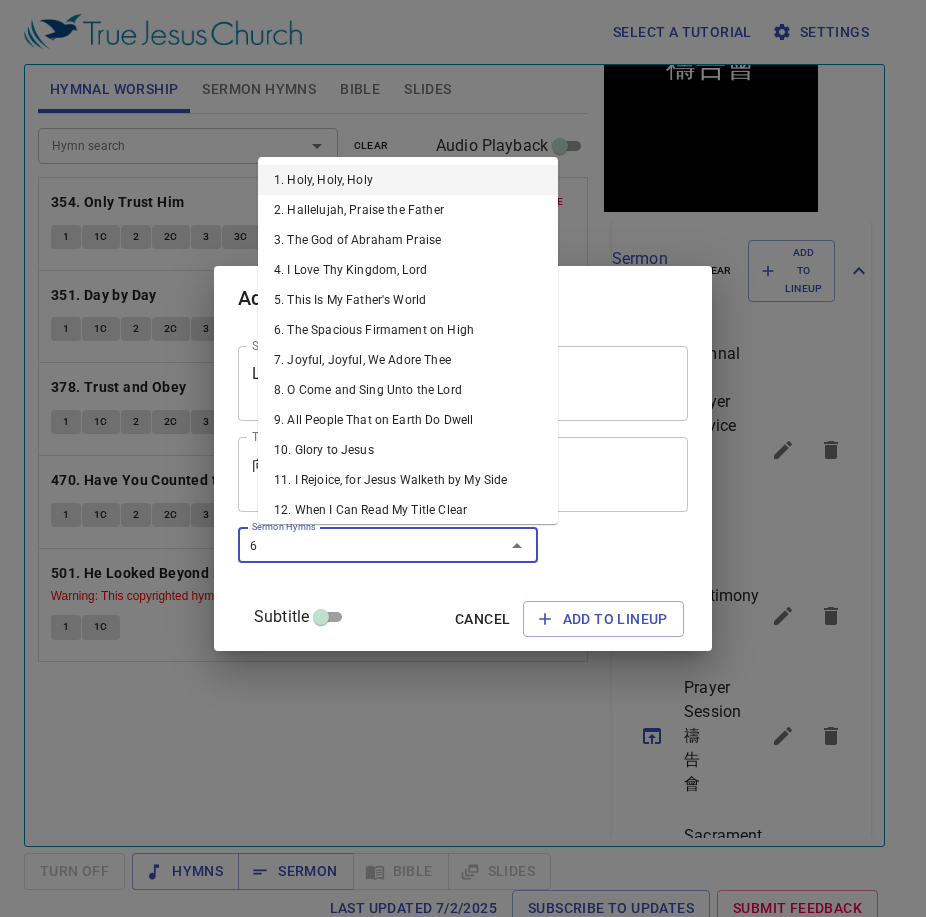 type on "67" 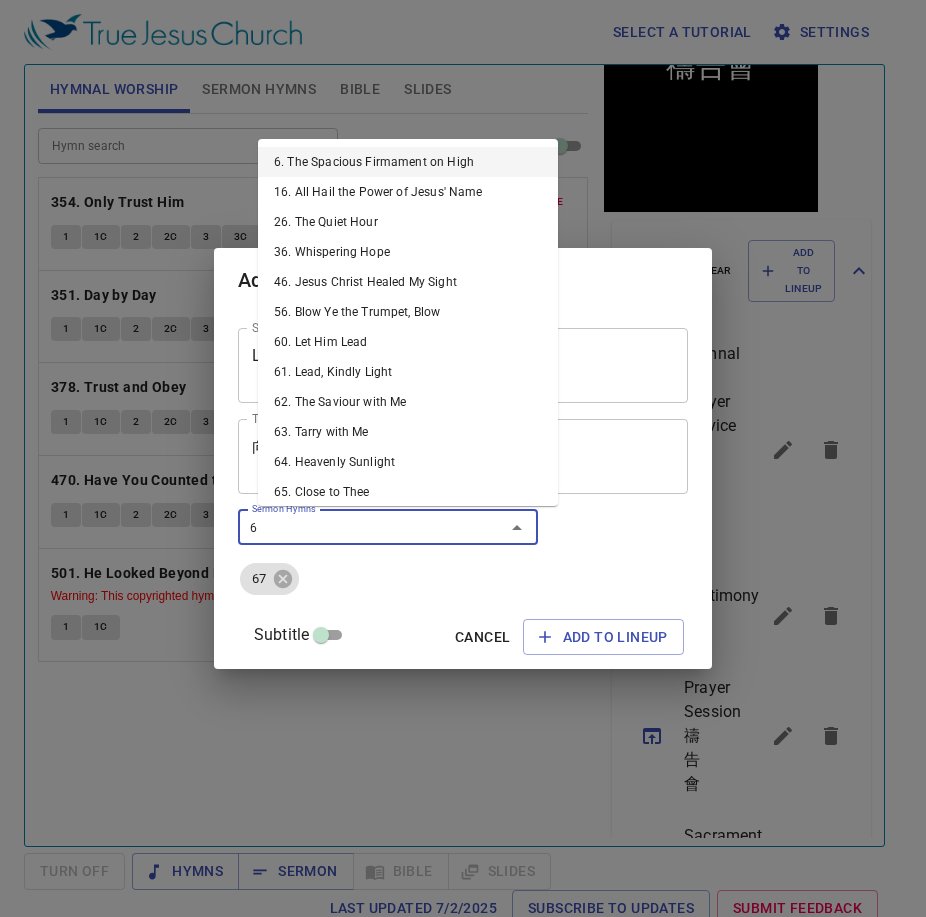 type on "68" 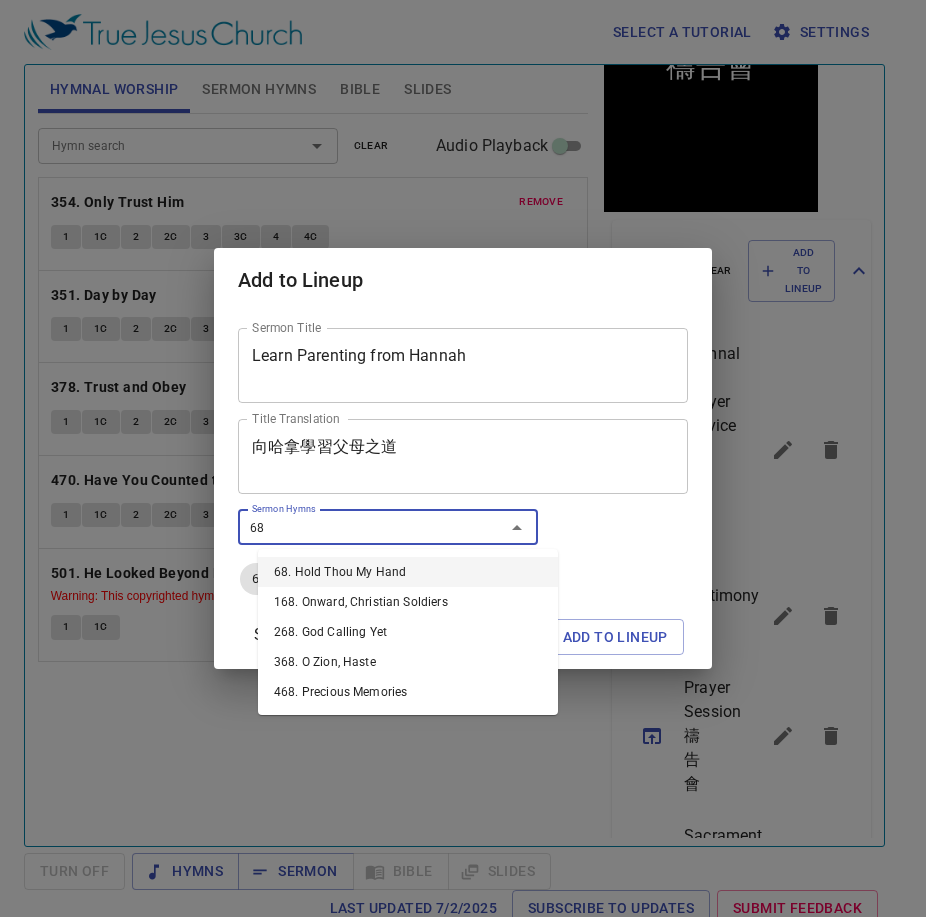 type 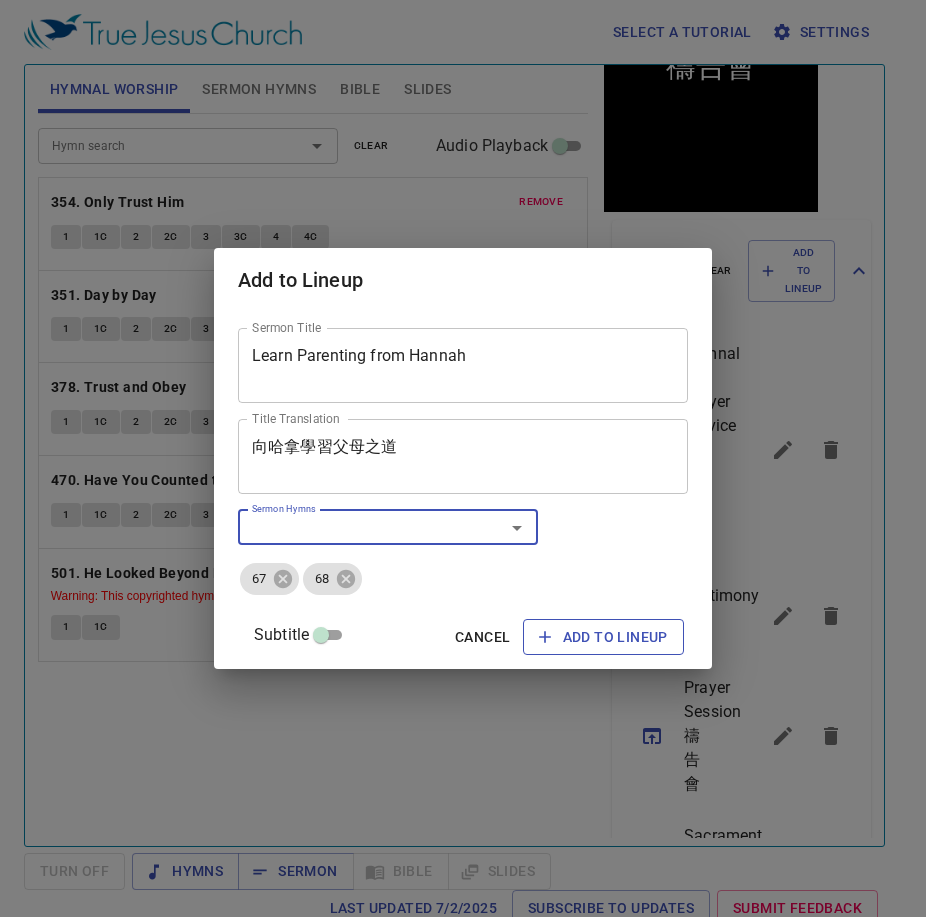 click on "Add to Lineup" at bounding box center [603, 637] 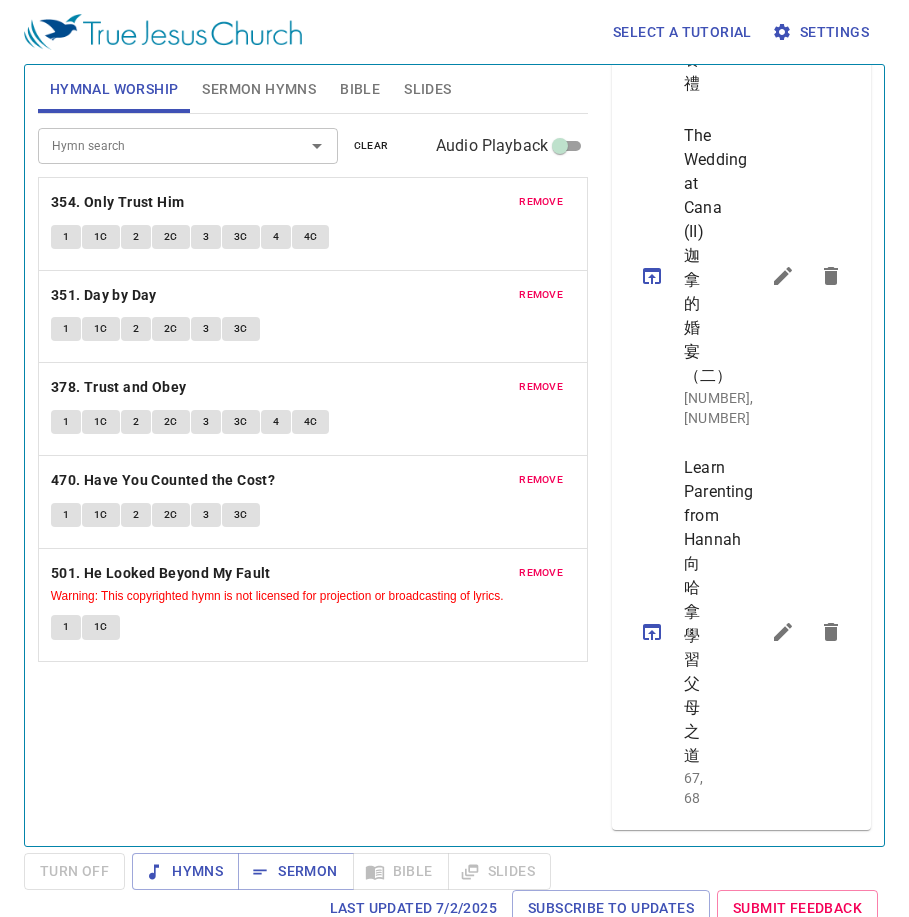 scroll, scrollTop: 1495, scrollLeft: 0, axis: vertical 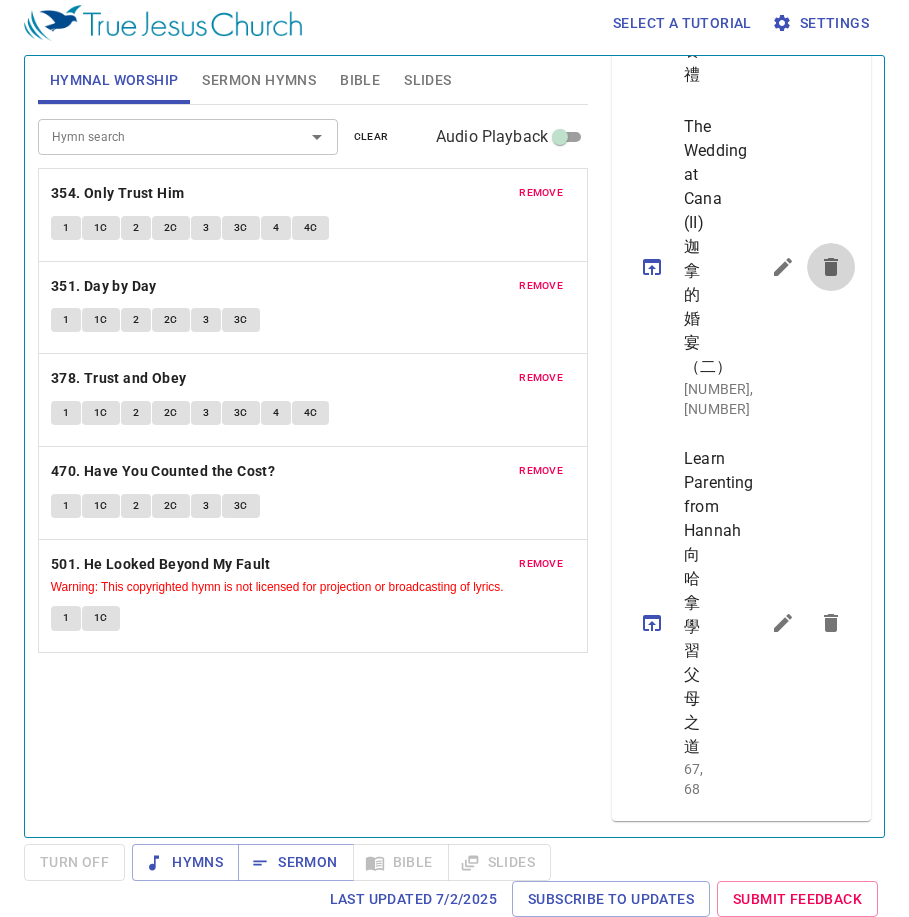 click at bounding box center (831, 267) 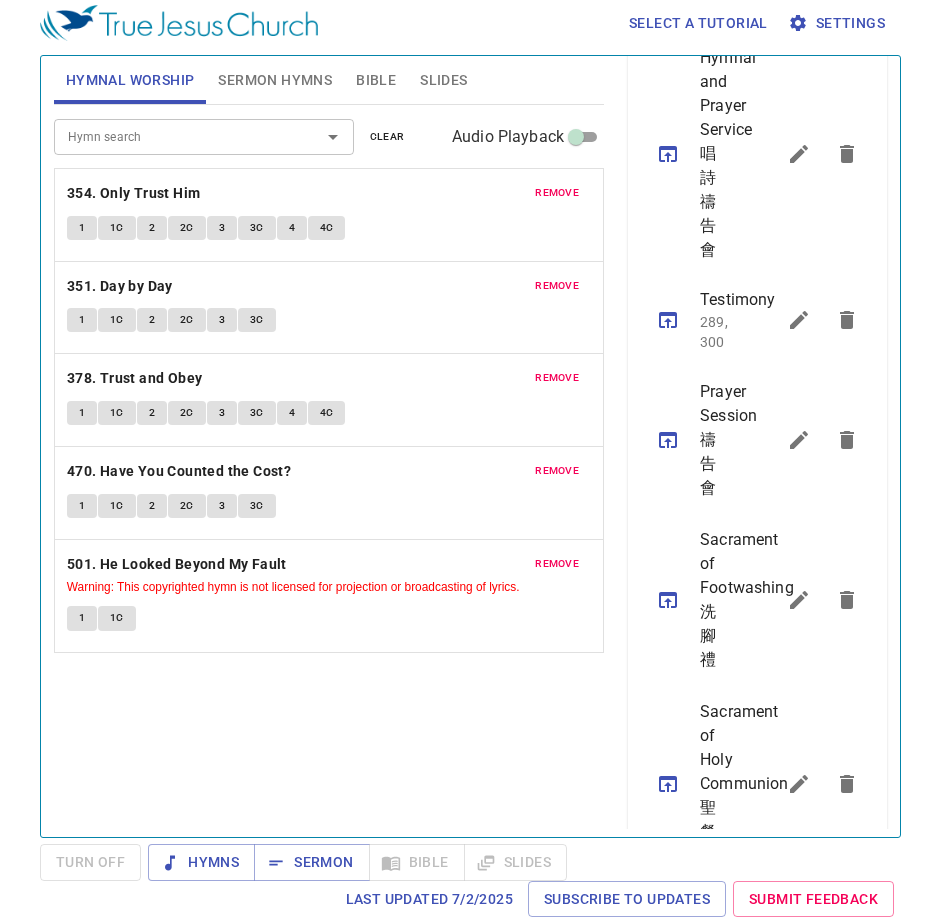 scroll, scrollTop: 463, scrollLeft: 0, axis: vertical 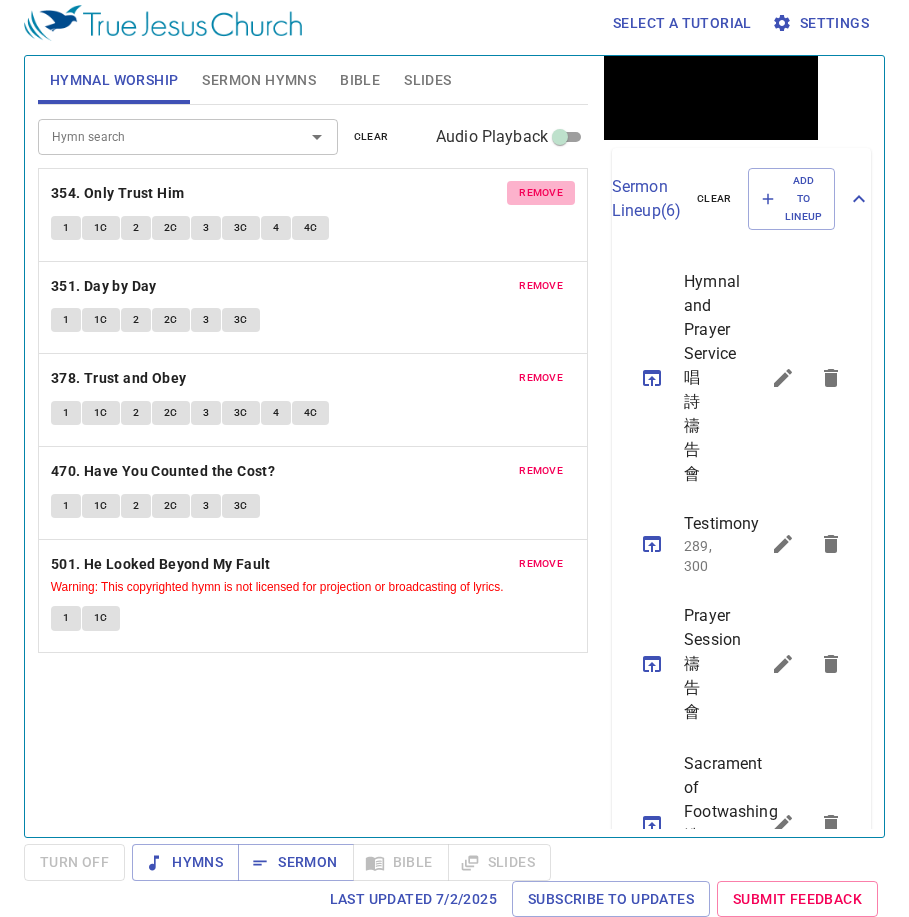 click on "remove" at bounding box center (541, 193) 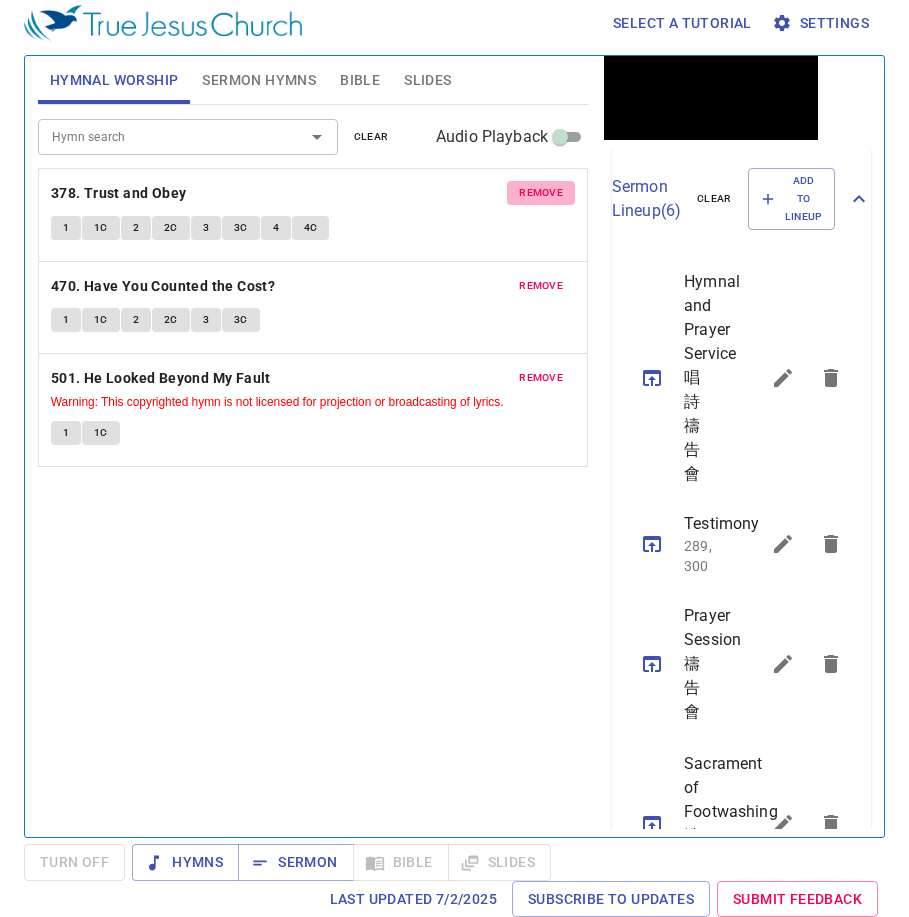click on "remove" at bounding box center (541, 193) 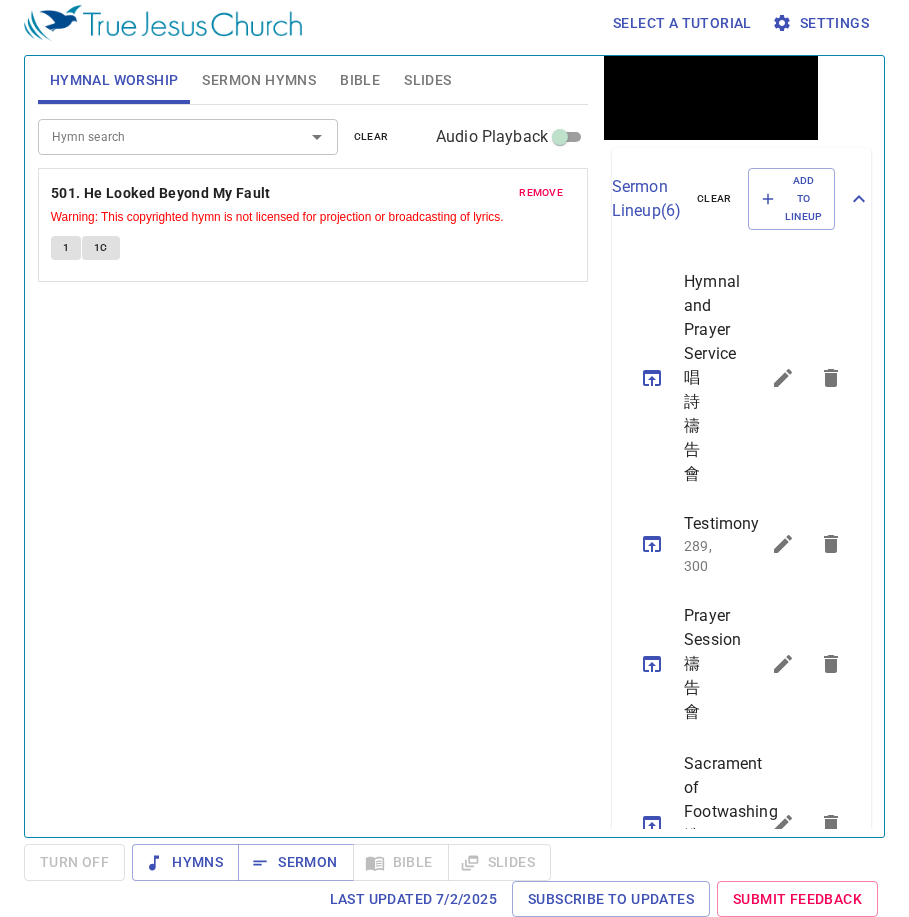 click on "remove" at bounding box center [541, 193] 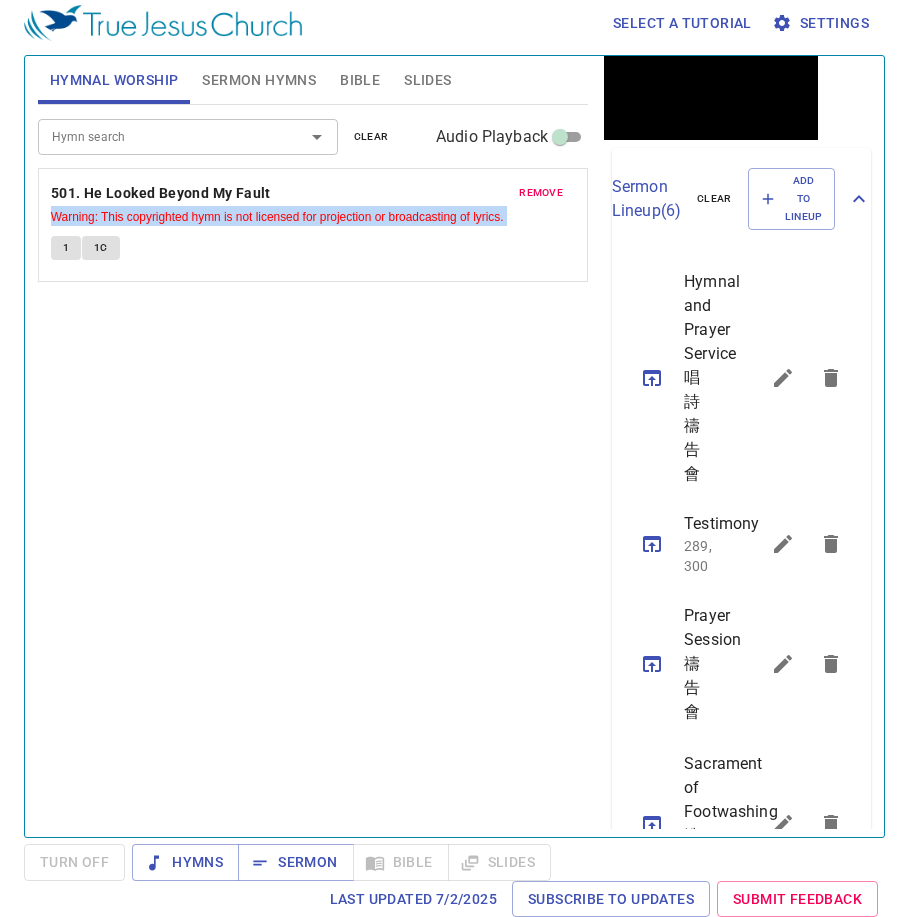 click on "Hymn search Hymn search   clear Audio Playback remove 501. He Looked Beyond My Fault   Warning: This copyrighted hymn is not licensed for projection or broadcasting of lyrics. 1 1C" at bounding box center [313, 462] 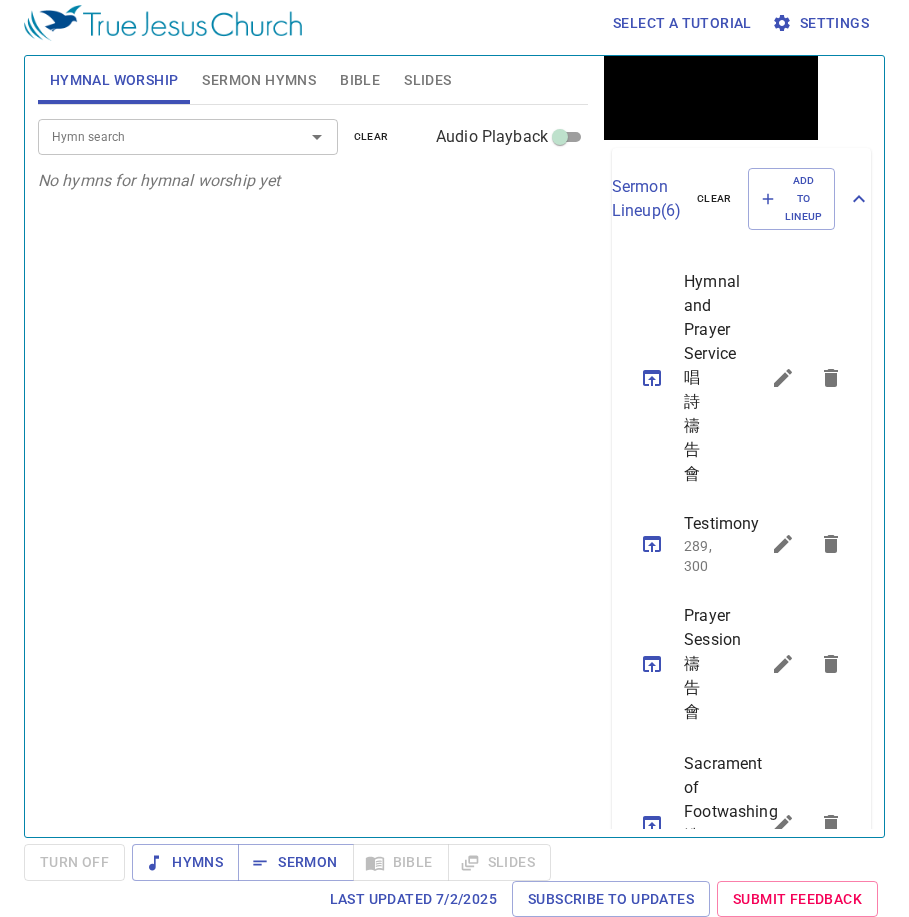 click on "Hymn search Hymn search   clear Audio Playback No hymns for hymnal worship yet" at bounding box center (313, 462) 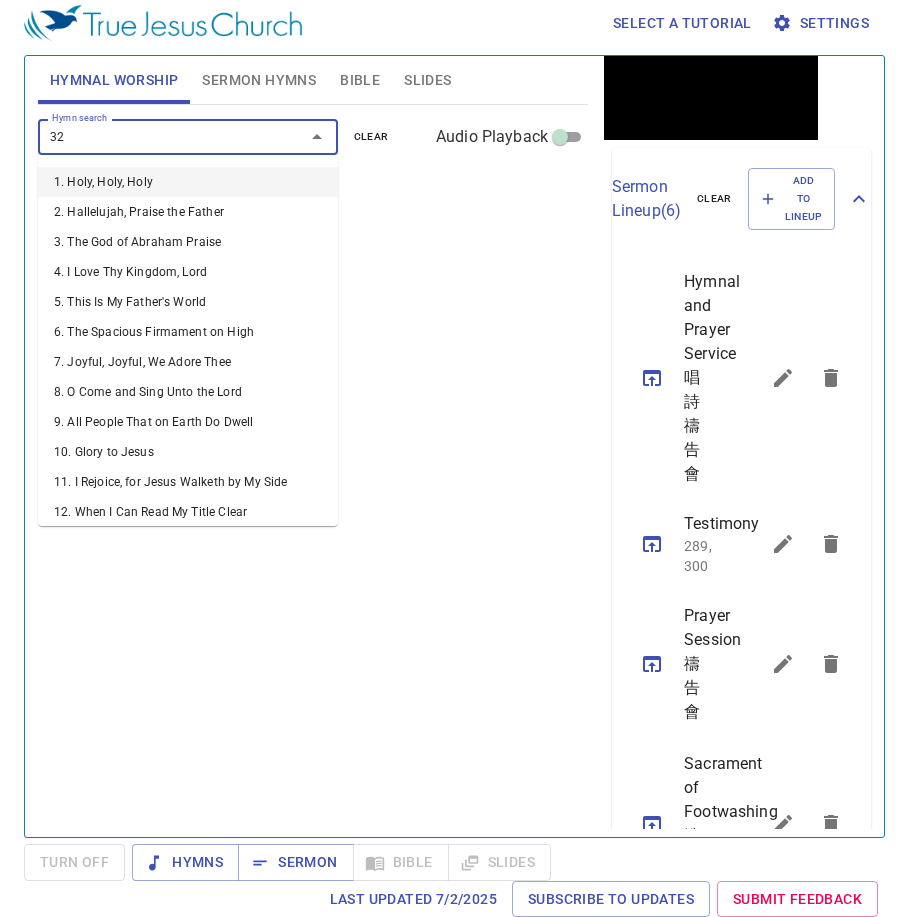 type on "328" 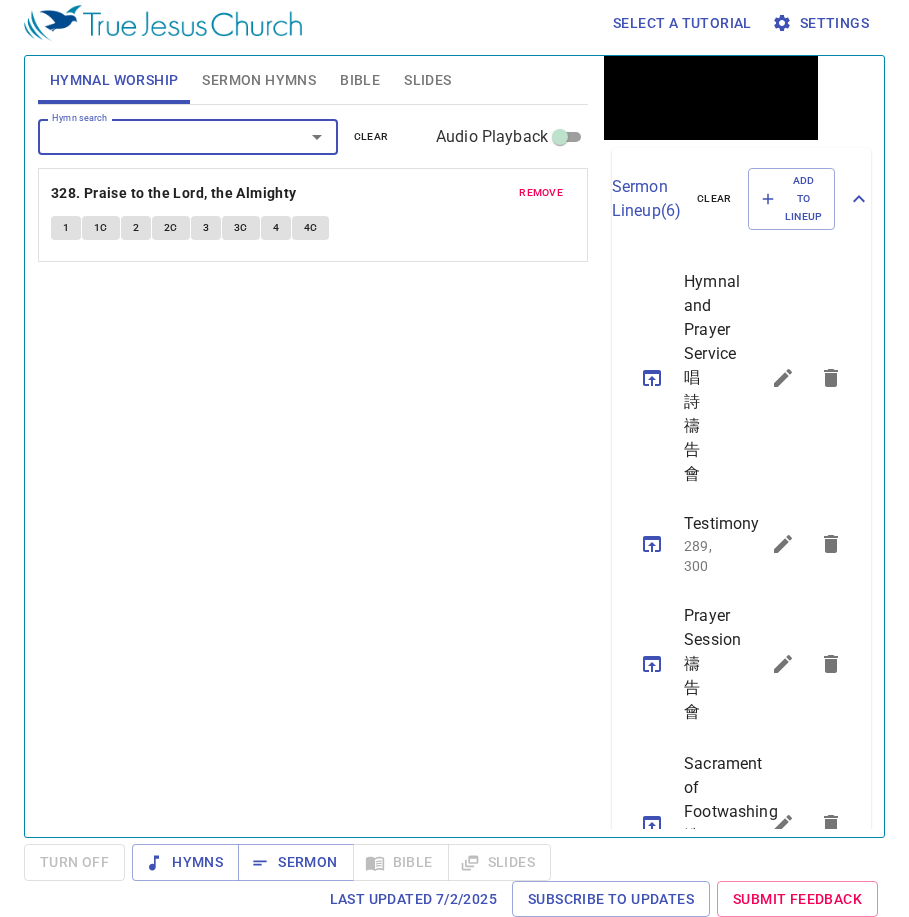 type on "3" 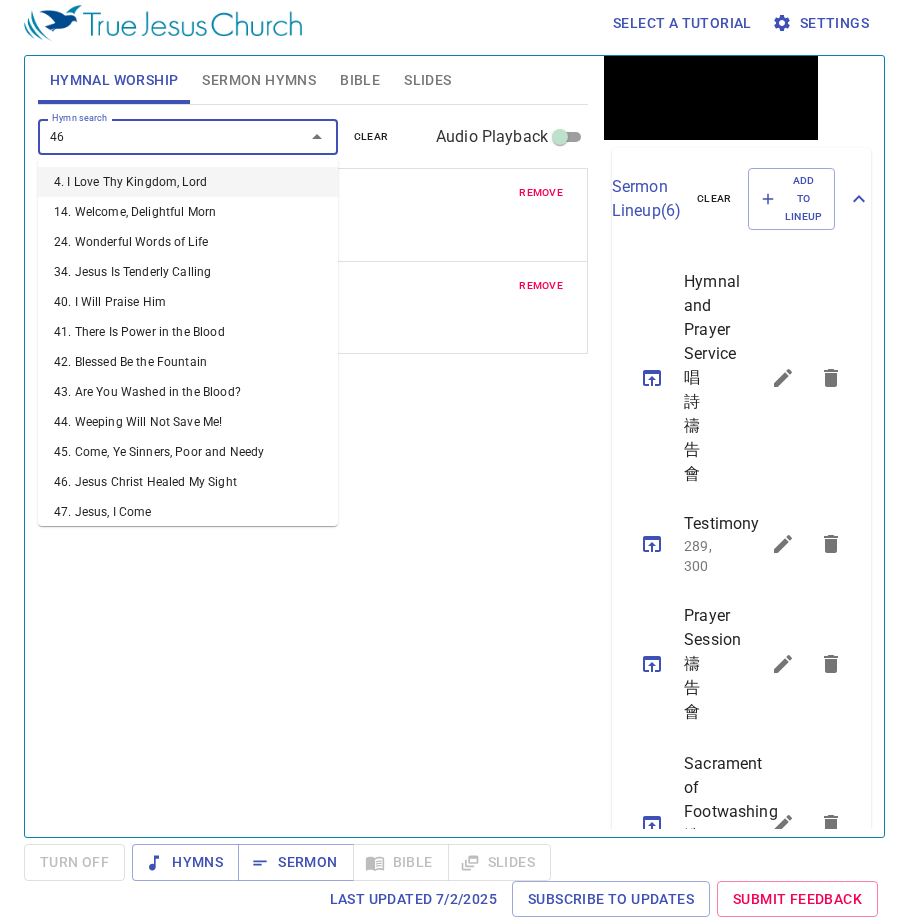 type on "467" 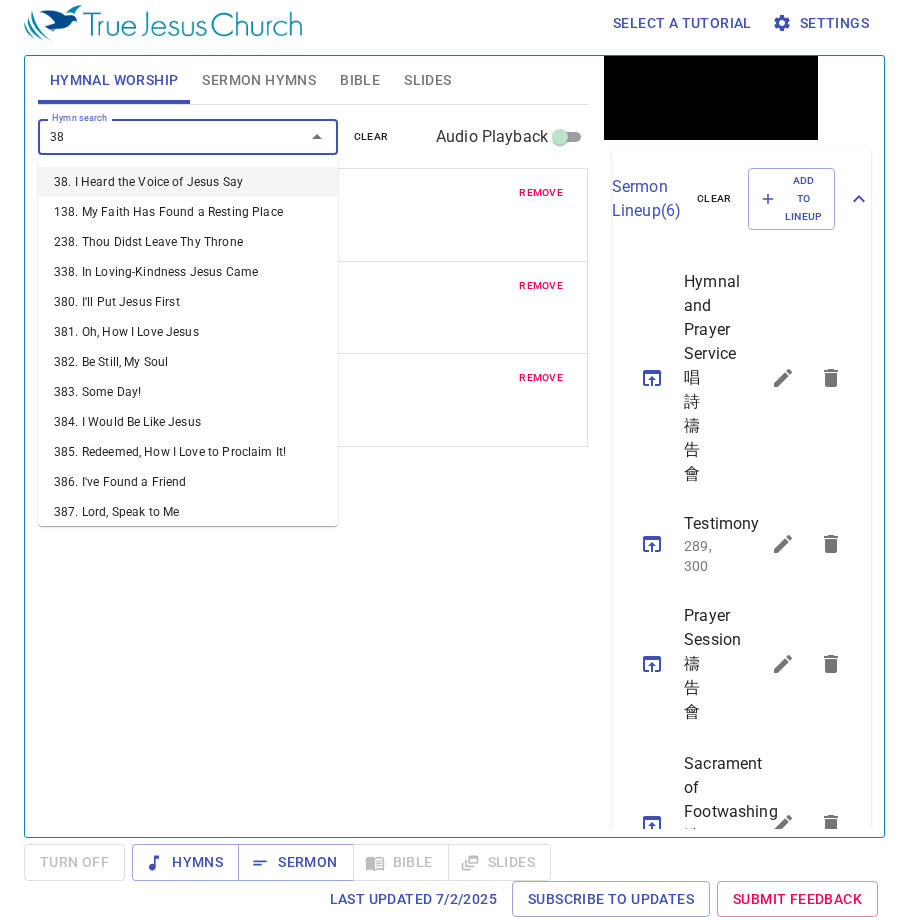 type on "386" 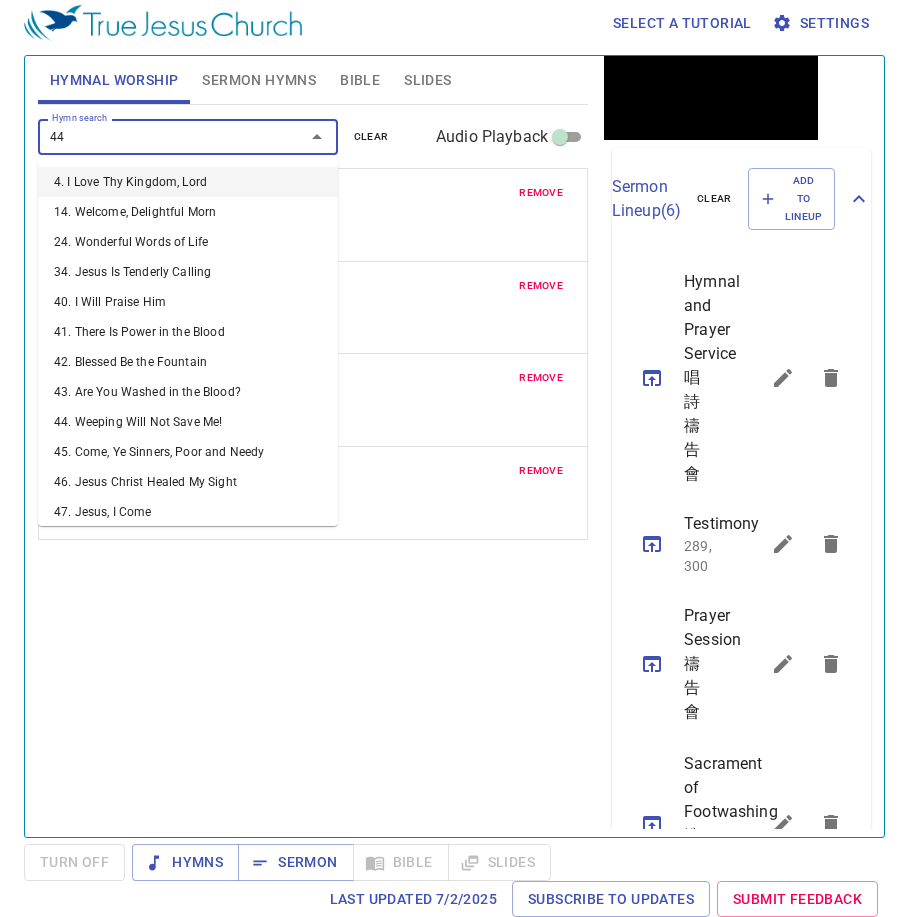 type on "442" 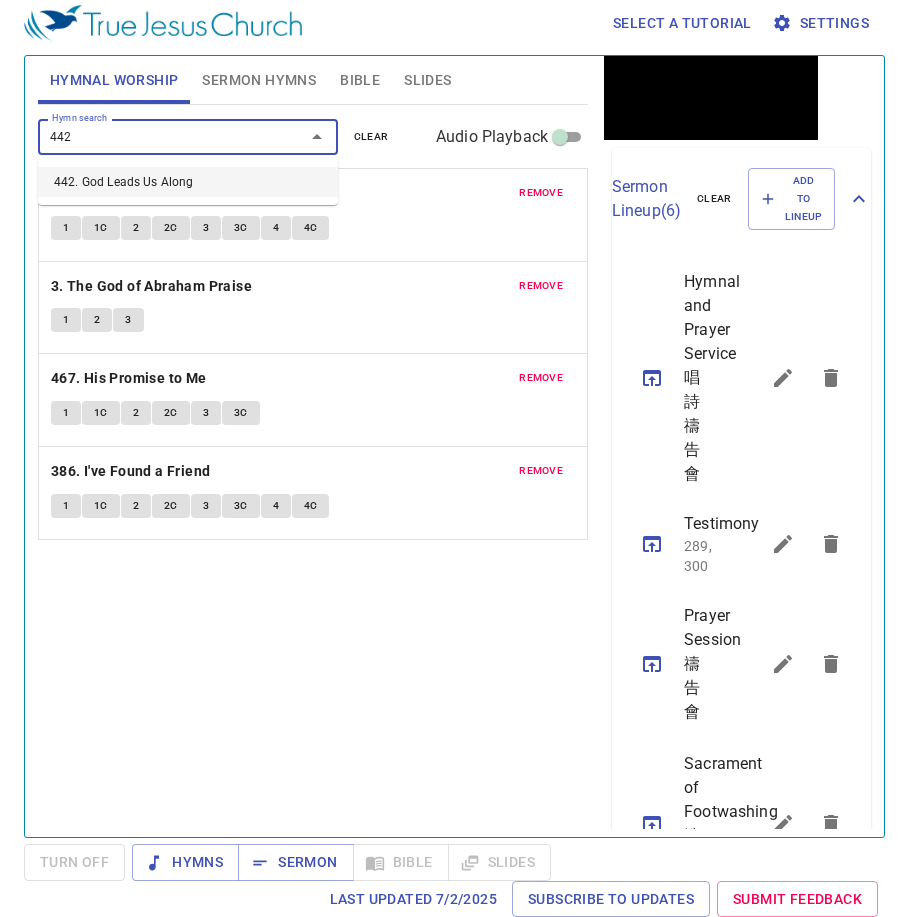 type 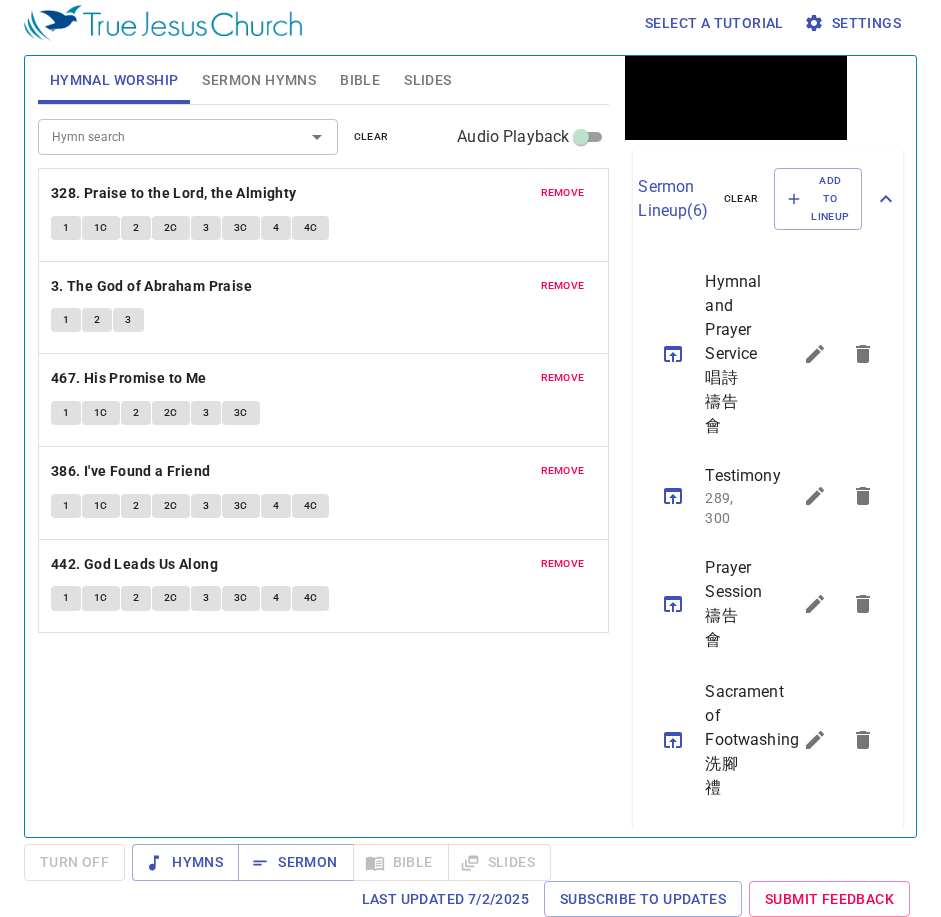 click on "Hymn search Hymn search   clear Audio Playback remove 328. Praise to the Lord, the Almighty   1 1C 2 2C 3 3C 4 4C remove 3. The God of Abraham Praise   1 2 3 remove 467. His Promise to Me   1 1C 2 2C 3 3C remove 386. I've Found a Friend   1 1C 2 2C 3 3C 4 4C remove 442. God Leads Us Along   1 1C 2 2C 3 3C 4 4C" at bounding box center [324, 462] 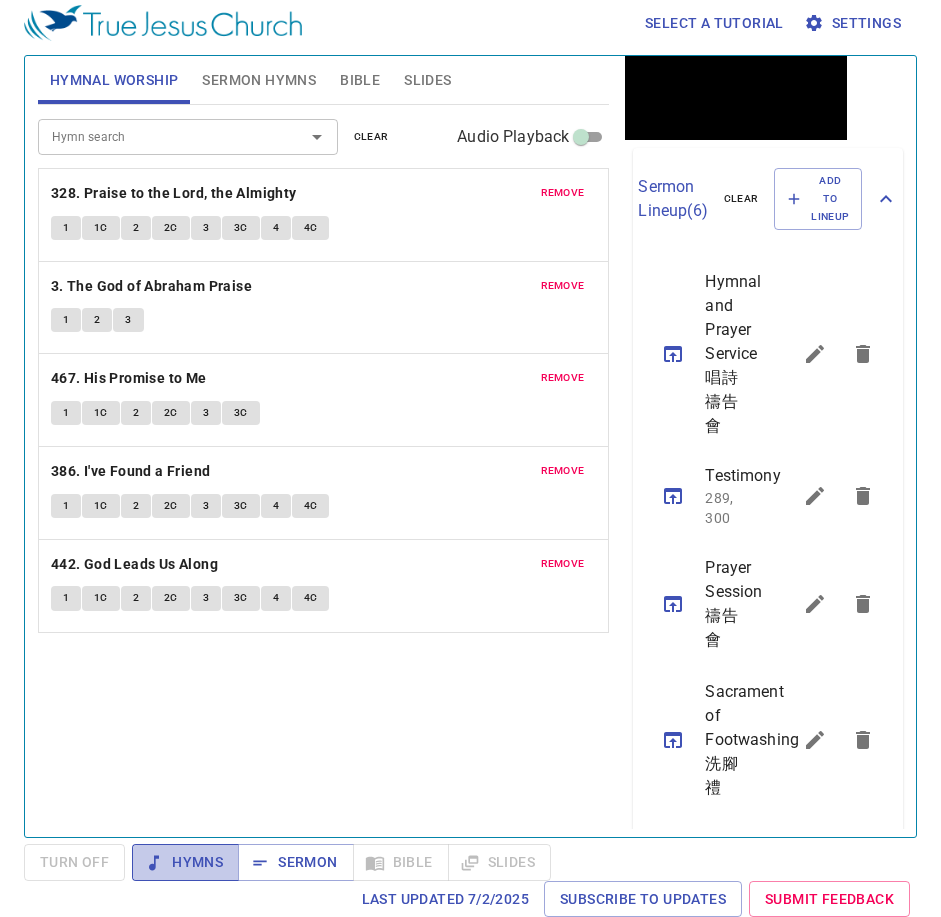 click on "Hymns" at bounding box center [185, 862] 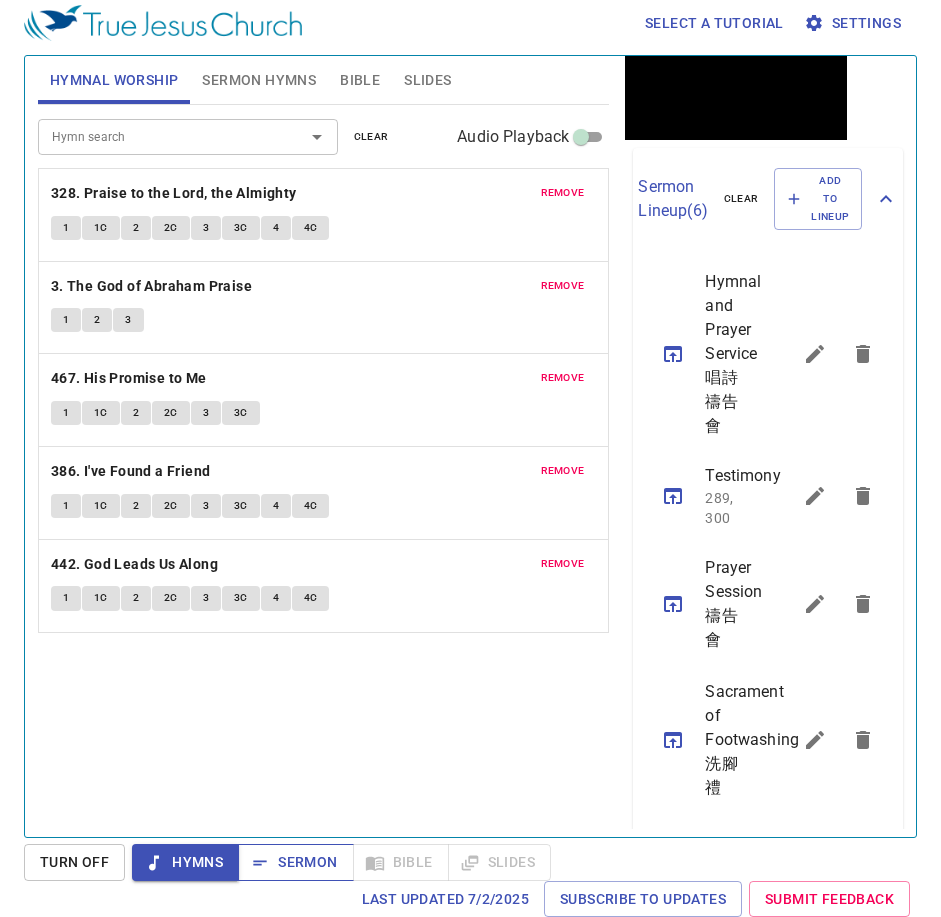 click on "Sermon" at bounding box center (295, 862) 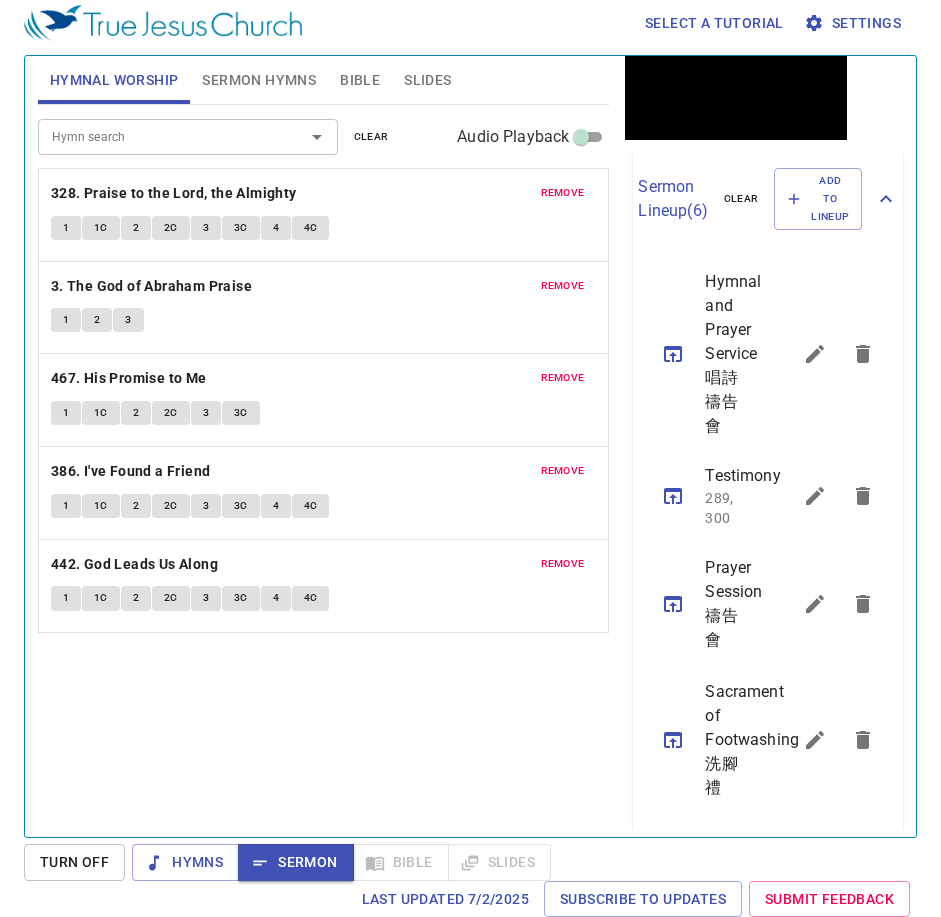 click on "Hymn search Hymn search   clear Audio Playback remove 328. Praise to the Lord, the Almighty   1 1C 2 2C 3 3C 4 4C remove 3. The God of Abraham Praise   1 2 3 remove 467. His Promise to Me   1 1C 2 2C 3 3C remove 386. I've Found a Friend   1 1C 2 2C 3 3C 4 4C remove 442. God Leads Us Along   1 1C 2 2C 3 3C 4 4C" at bounding box center (324, 462) 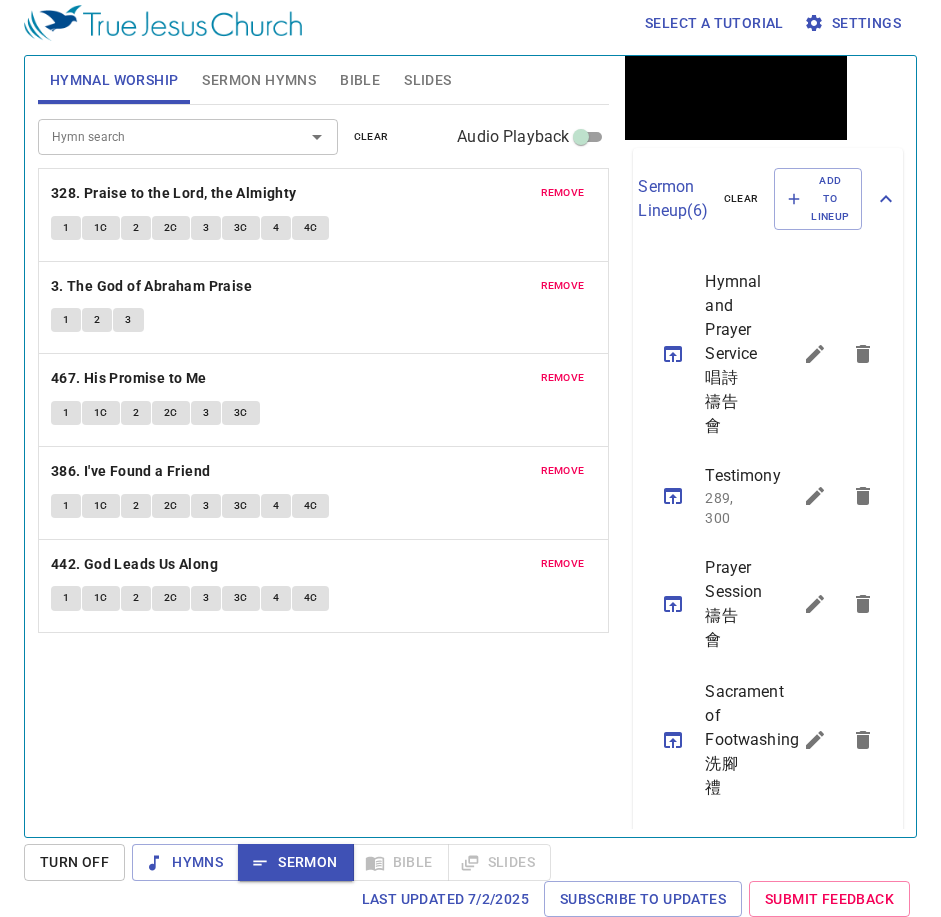 click on "Hymn search Hymn search   clear Audio Playback remove 328. Praise to the Lord, the Almighty   1 1C 2 2C 3 3C 4 4C remove 3. The God of Abraham Praise   1 2 3 remove 467. His Promise to Me   1 1C 2 2C 3 3C remove 386. I've Found a Friend   1 1C 2 2C 3 3C 4 4C remove 442. God Leads Us Along   1 1C 2 2C 3 3C 4 4C" at bounding box center (324, 462) 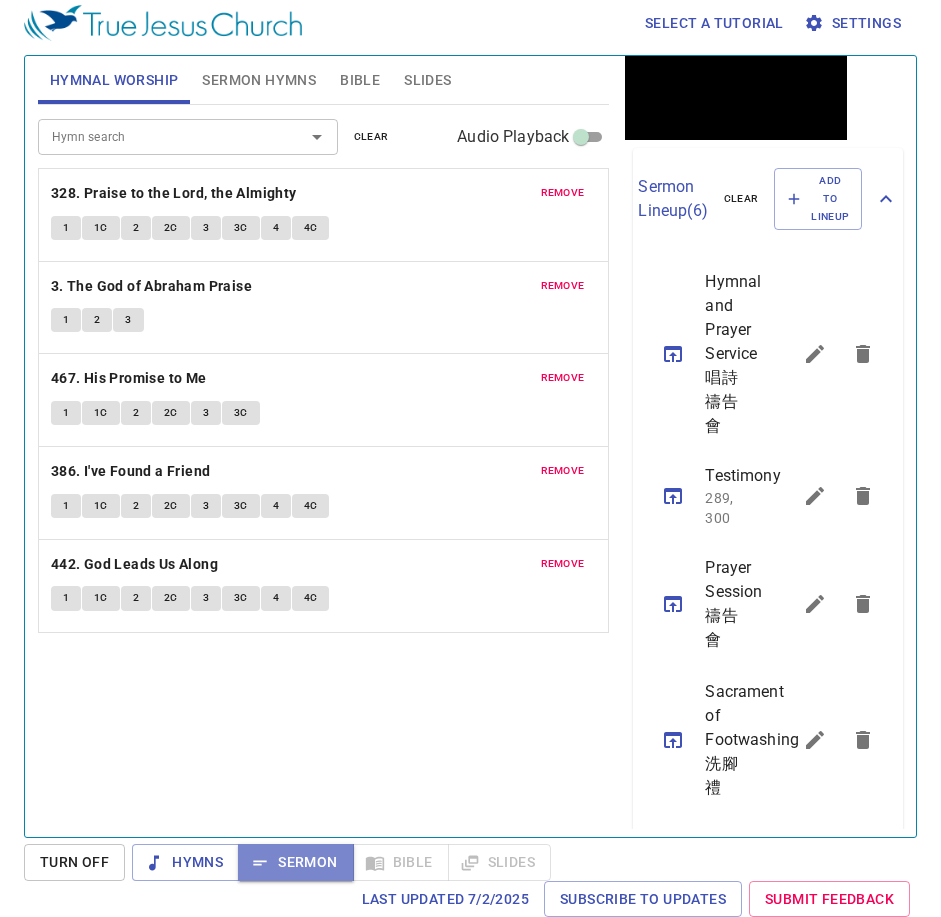 click on "Sermon" at bounding box center [295, 862] 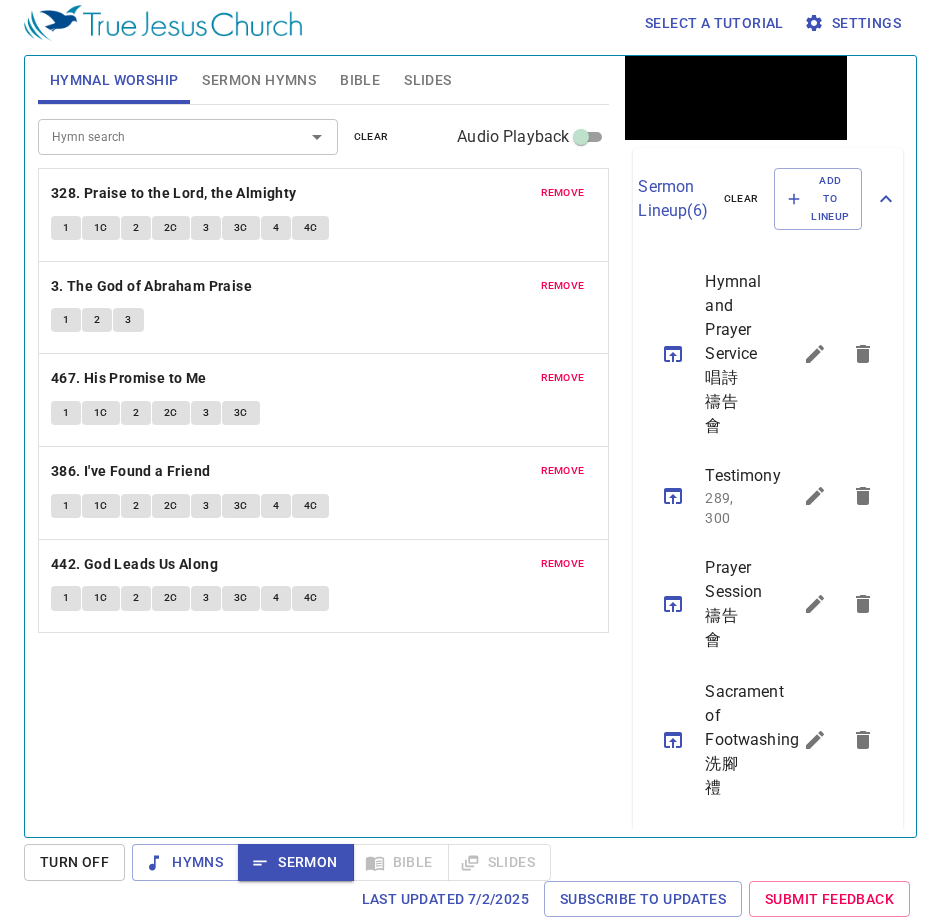 type 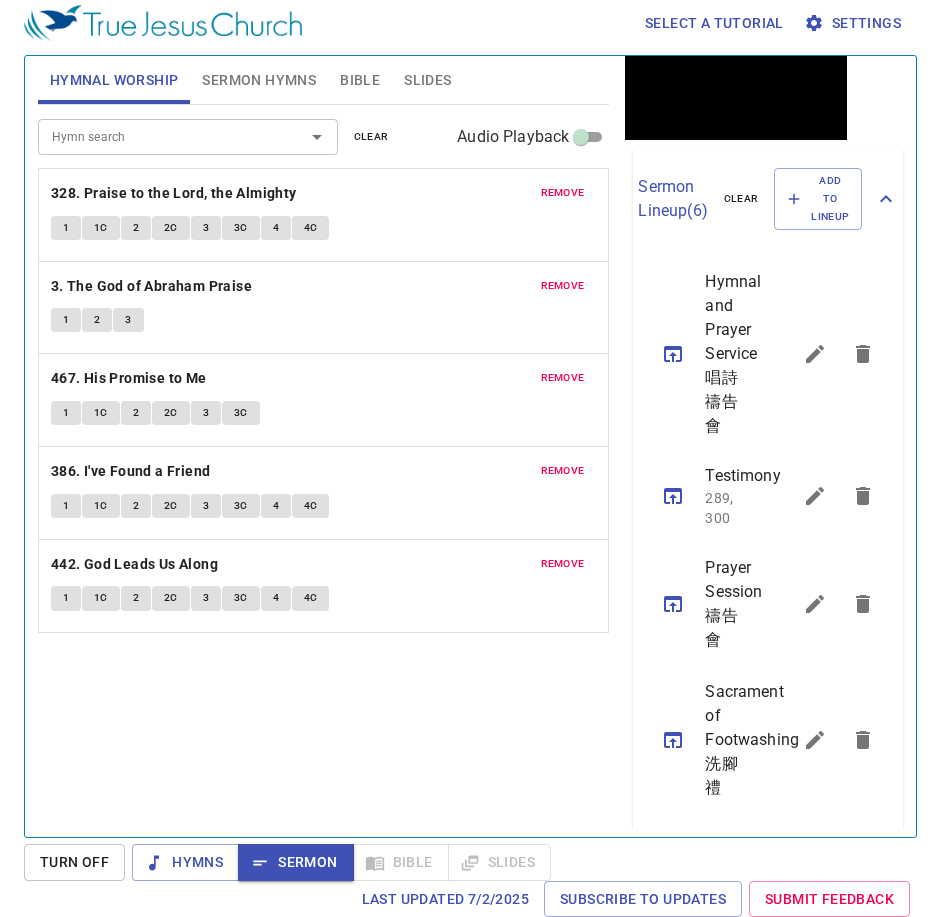 click on "Hymn search Hymn search   clear Audio Playback remove 328. Praise to the Lord, the Almighty   1 1C 2 2C 3 3C 4 4C remove 3. The God of Abraham Praise   1 2 3 remove 467. His Promise to Me   1 1C 2 2C 3 3C remove 386. I've Found a Friend   1 1C 2 2C 3 3C 4 4C remove 442. God Leads Us Along   1 1C 2 2C 3 3C 4 4C" at bounding box center [324, 462] 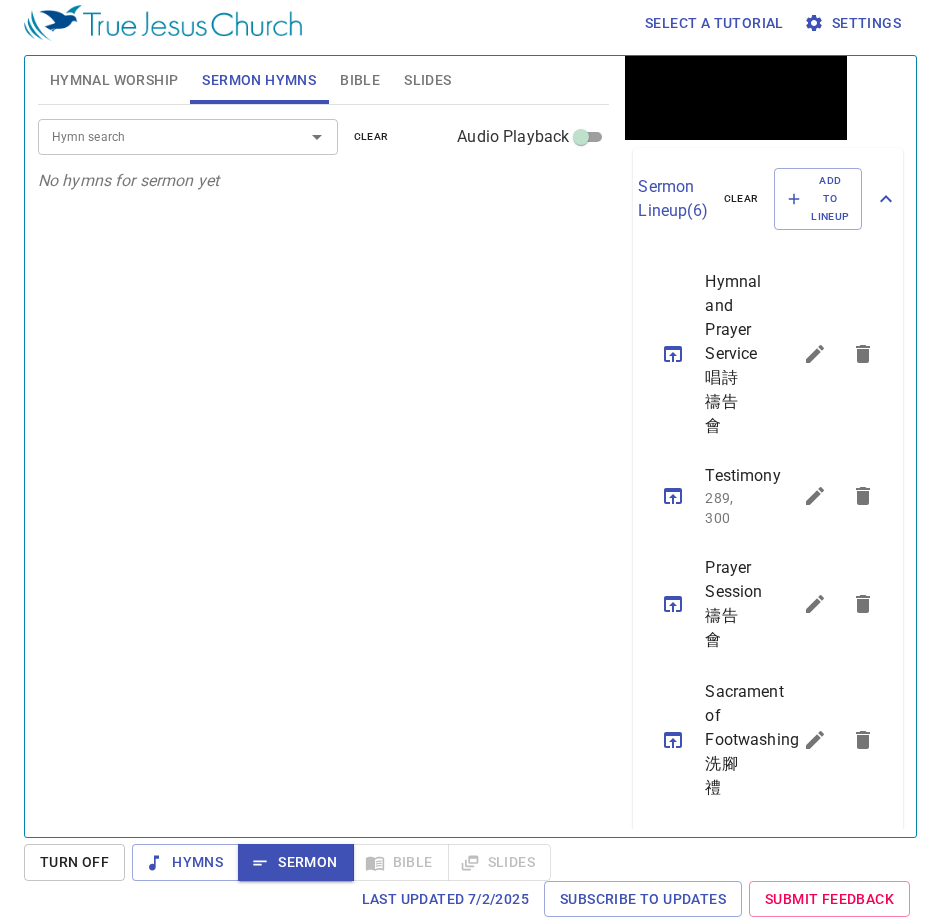 click on "Hymnal Worship" at bounding box center (114, 80) 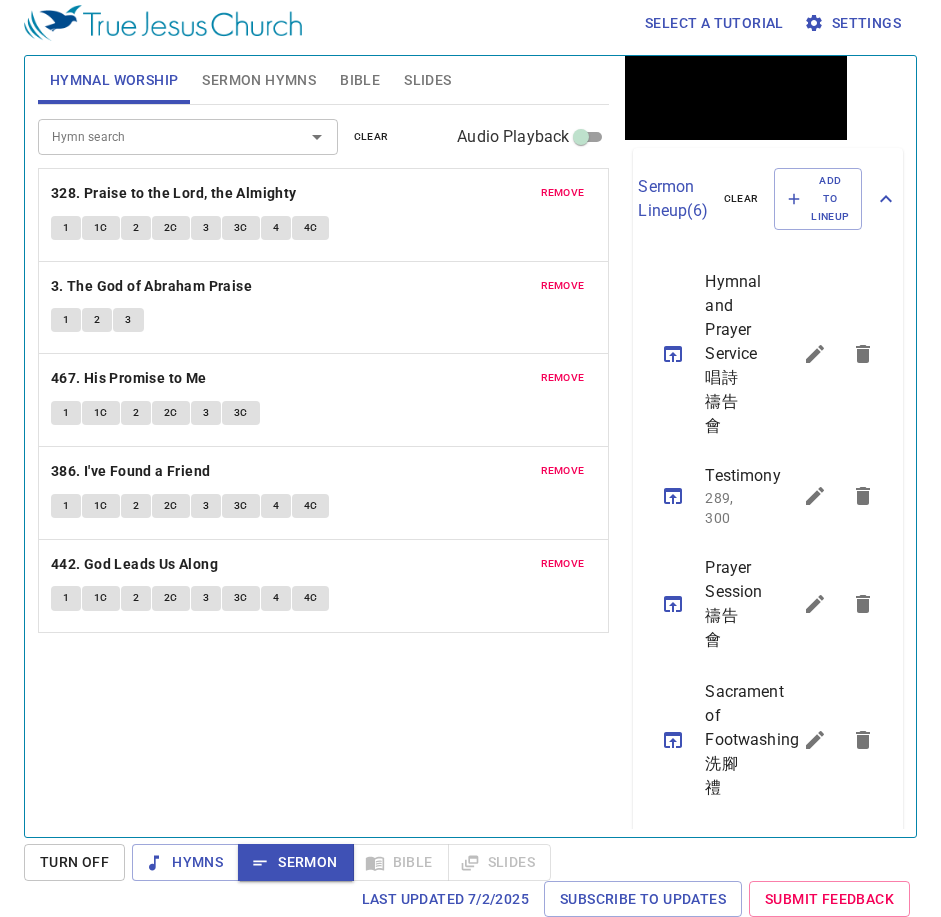 click on "Slides" at bounding box center (427, 80) 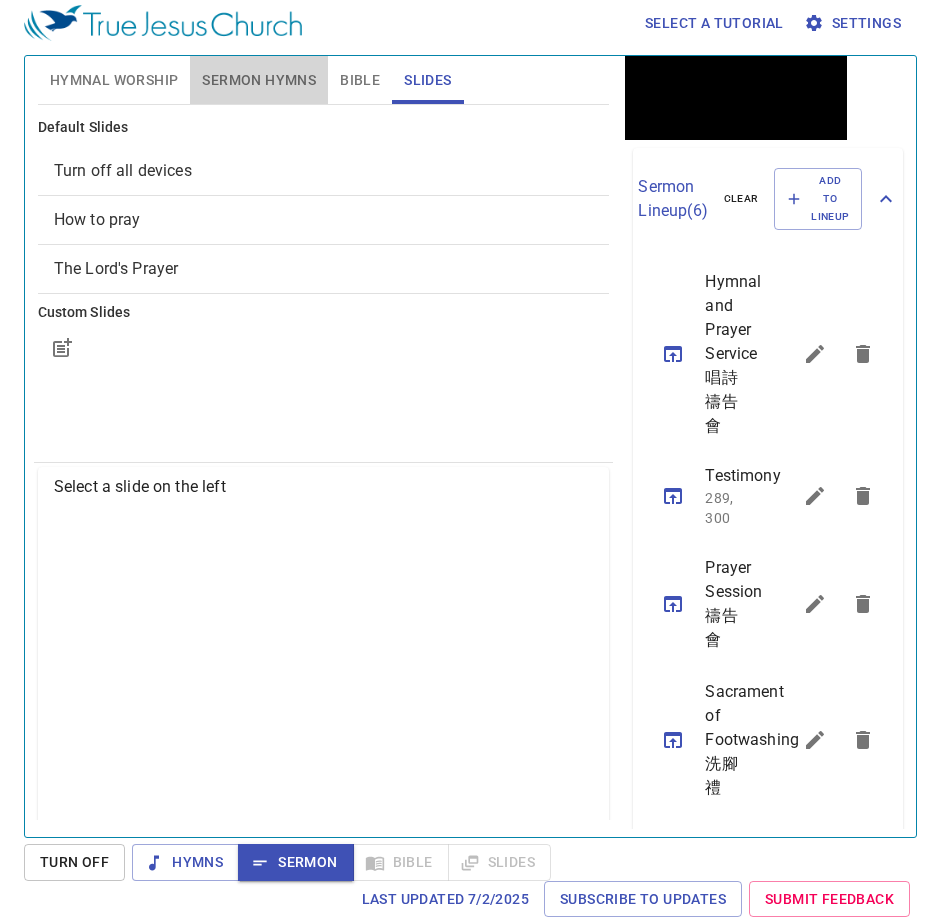 click on "Sermon Hymns" at bounding box center [259, 80] 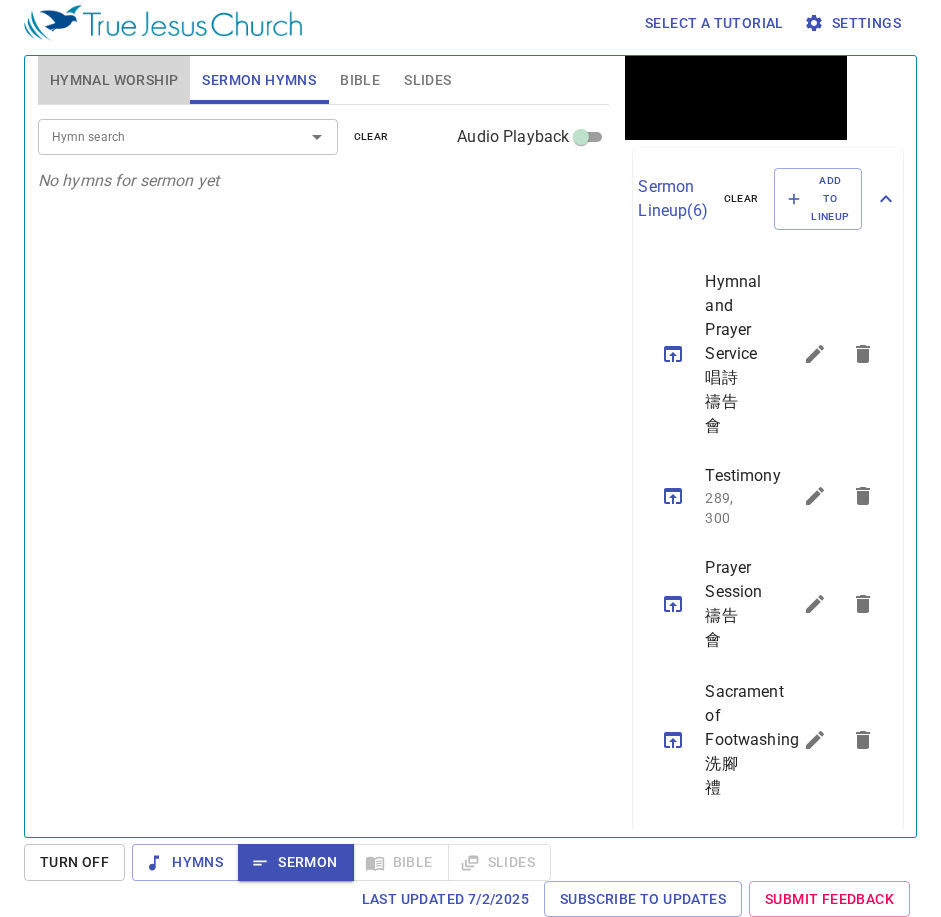 click on "Hymnal Worship" at bounding box center (114, 80) 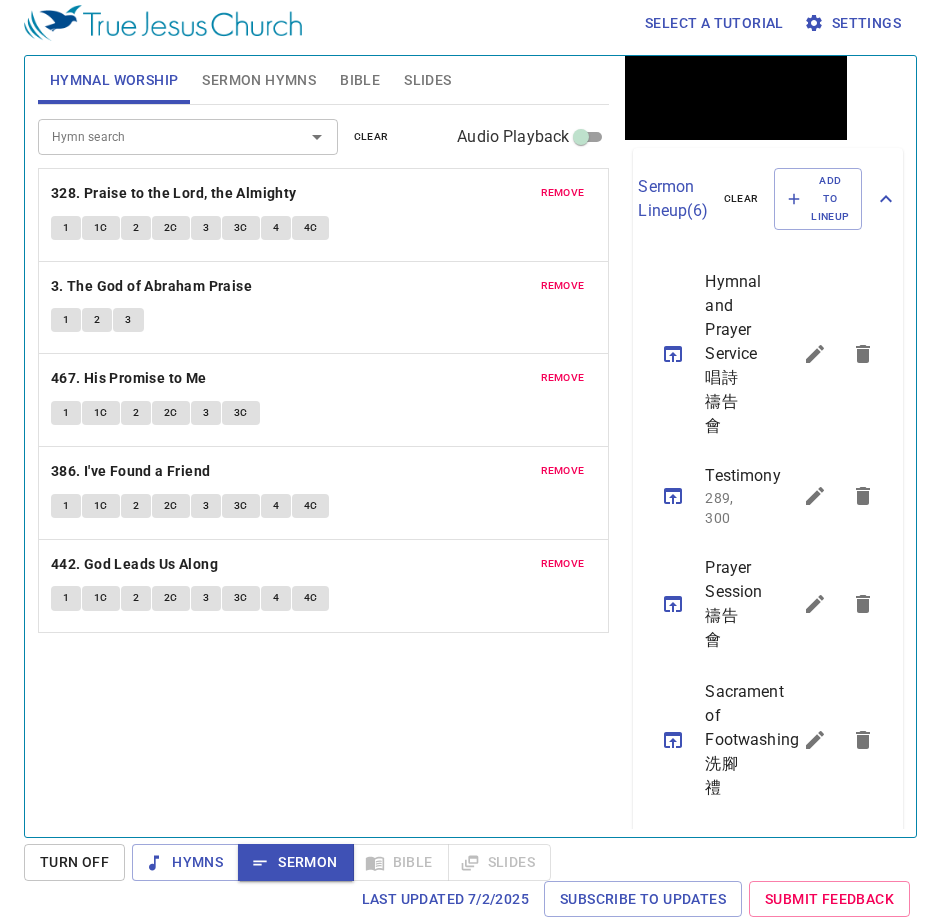 click on "Hymn search Hymn search   clear Audio Playback remove 328. Praise to the Lord, the Almighty   1 1C 2 2C 3 3C 4 4C remove 3. The God of Abraham Praise   1 2 3 remove 467. His Promise to Me   1 1C 2 2C 3 3C remove 386. I've Found a Friend   1 1C 2 2C 3 3C 4 4C remove 442. God Leads Us Along   1 1C 2 2C 3 3C 4 4C" at bounding box center (324, 462) 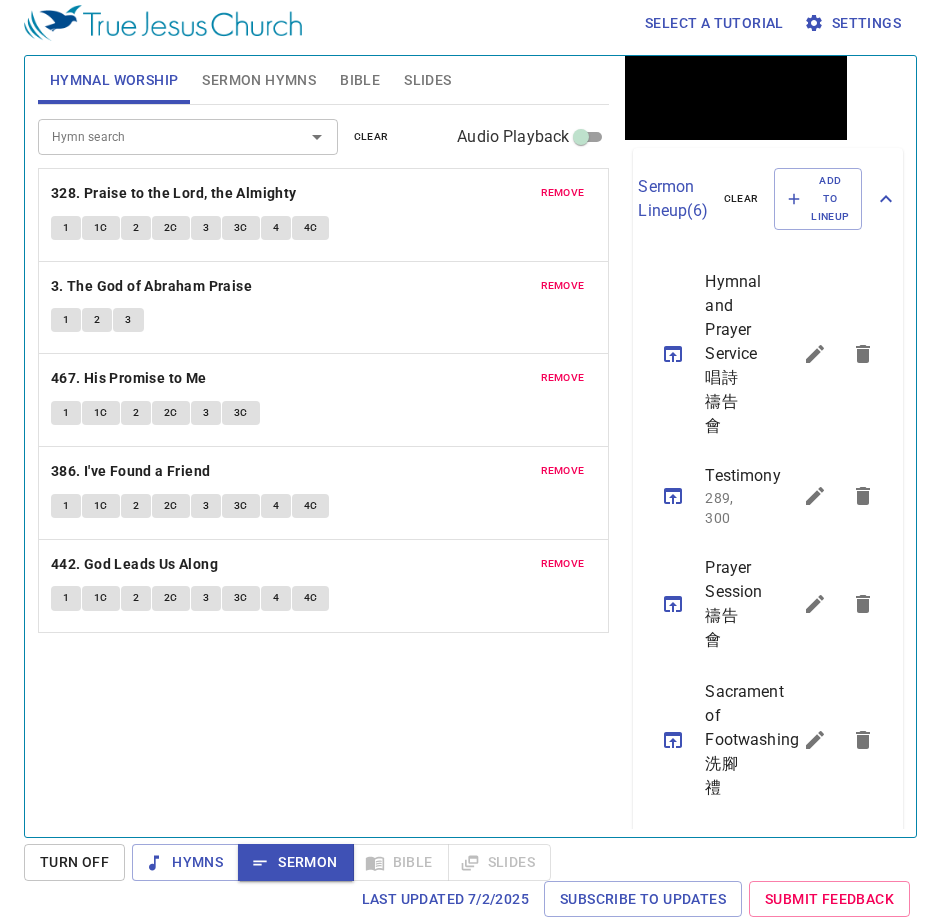 drag, startPoint x: 364, startPoint y: 54, endPoint x: 354, endPoint y: 80, distance: 27.856777 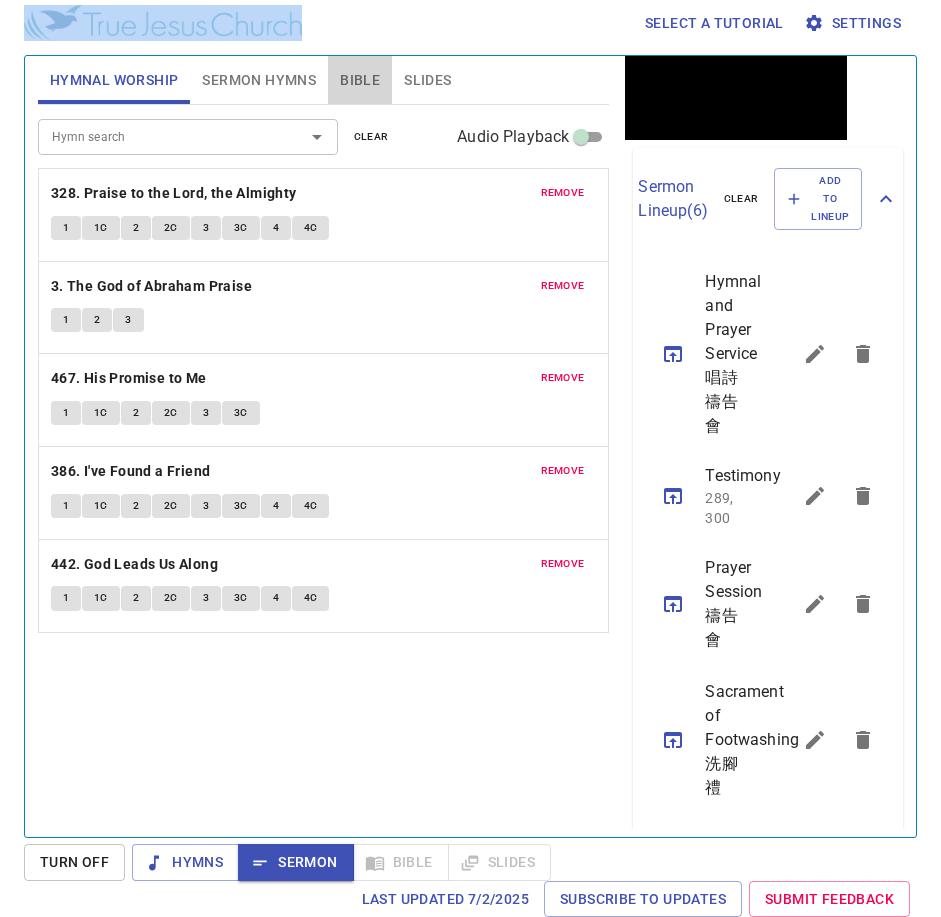 click on "Bible" at bounding box center (360, 80) 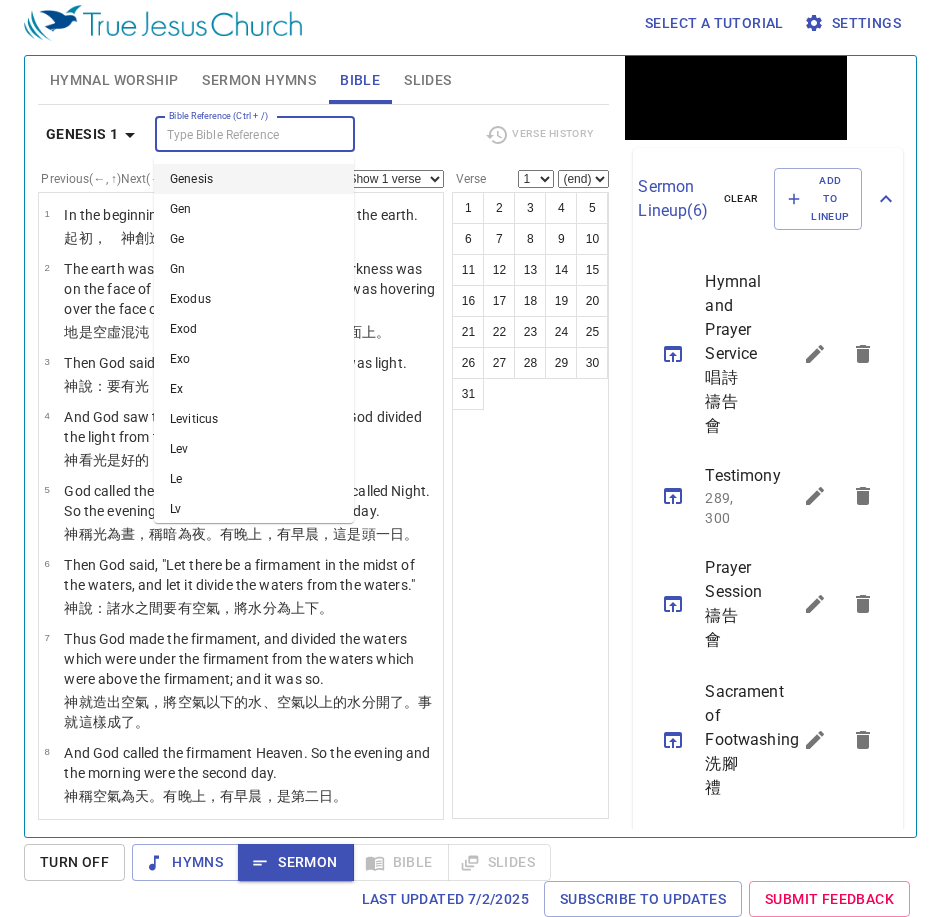 click on "Bible Reference (Ctrl + /)" at bounding box center [238, 134] 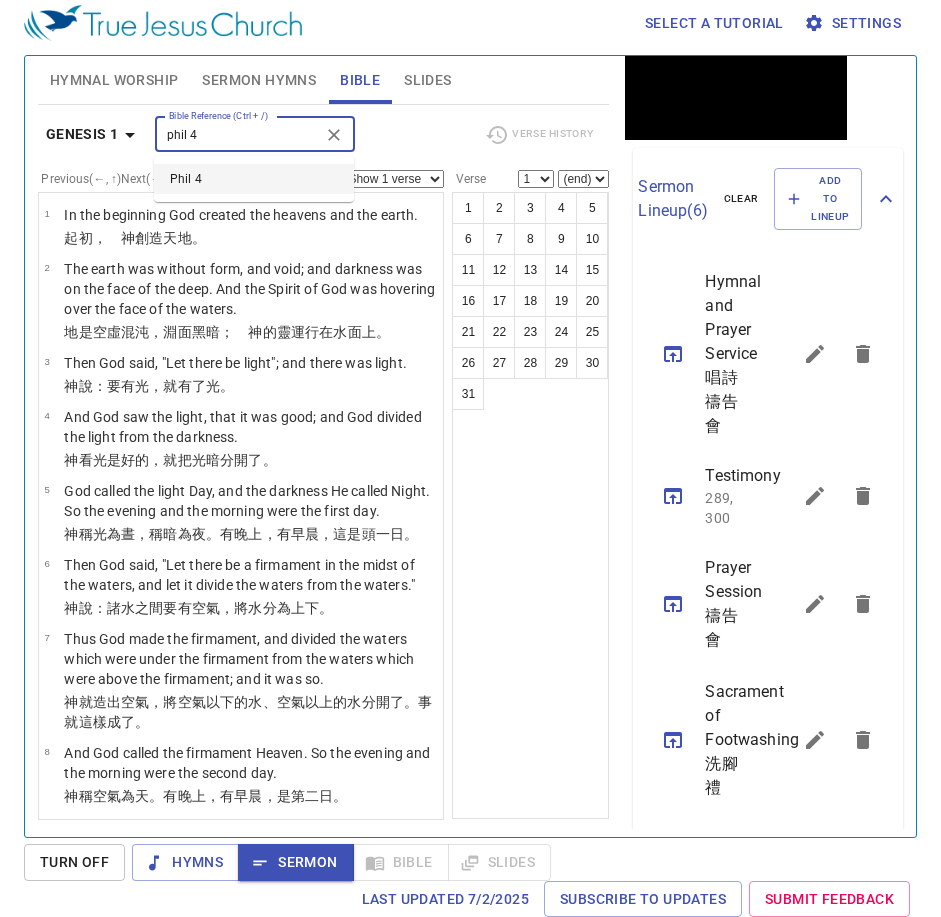 type on "phil 4" 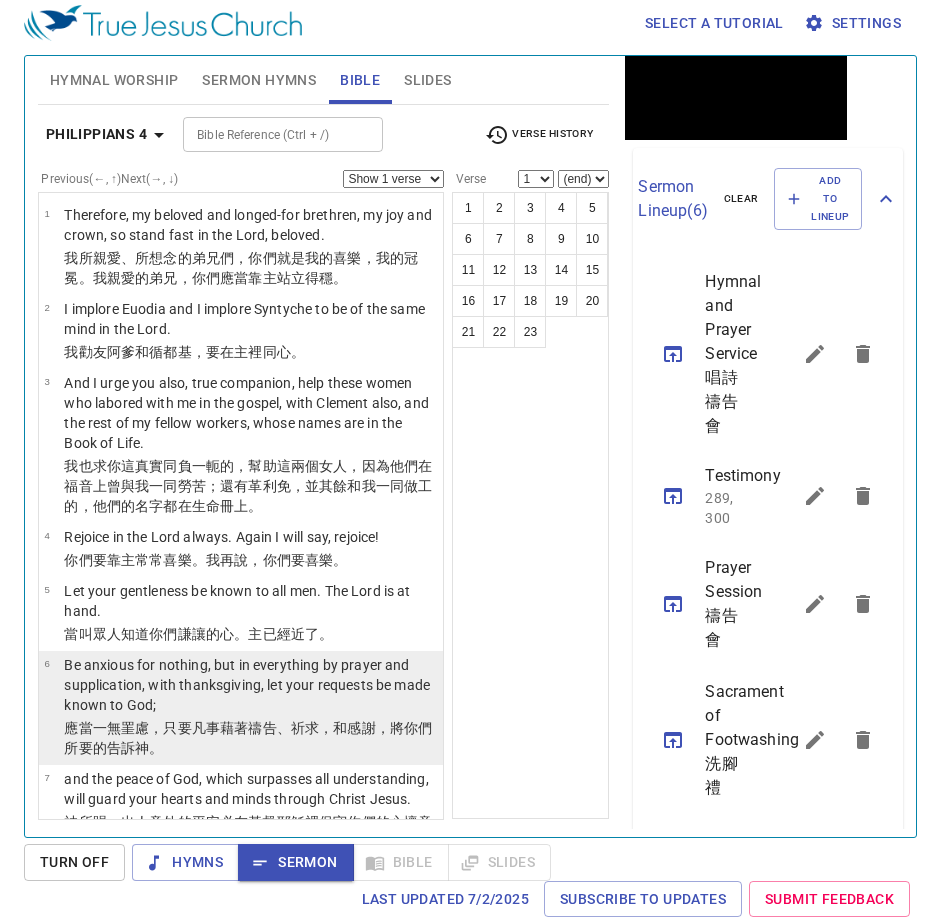 click on "Be anxious for nothing, but in everything by prayer and supplication, with thanksgiving, let your requests be made known to God;" at bounding box center [250, 685] 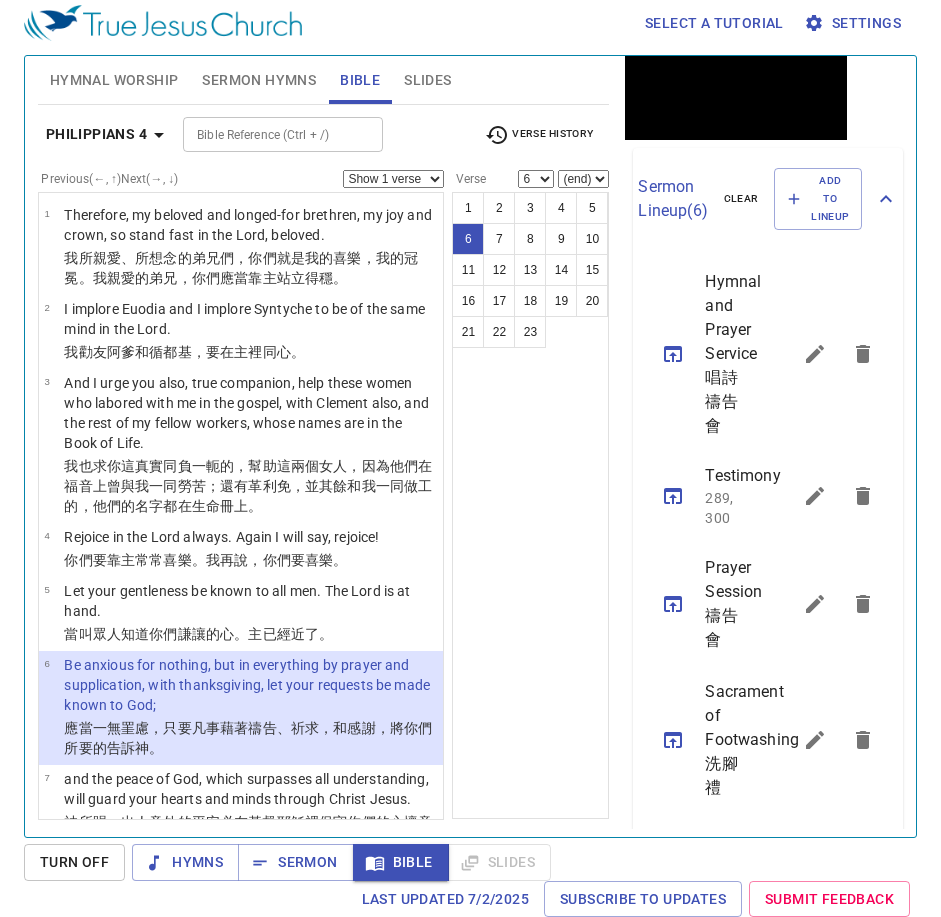 click on "(end) 7 8 9 10 11 12 13 14 15 16 17 18 19 20 21 22 23" at bounding box center (583, 179) 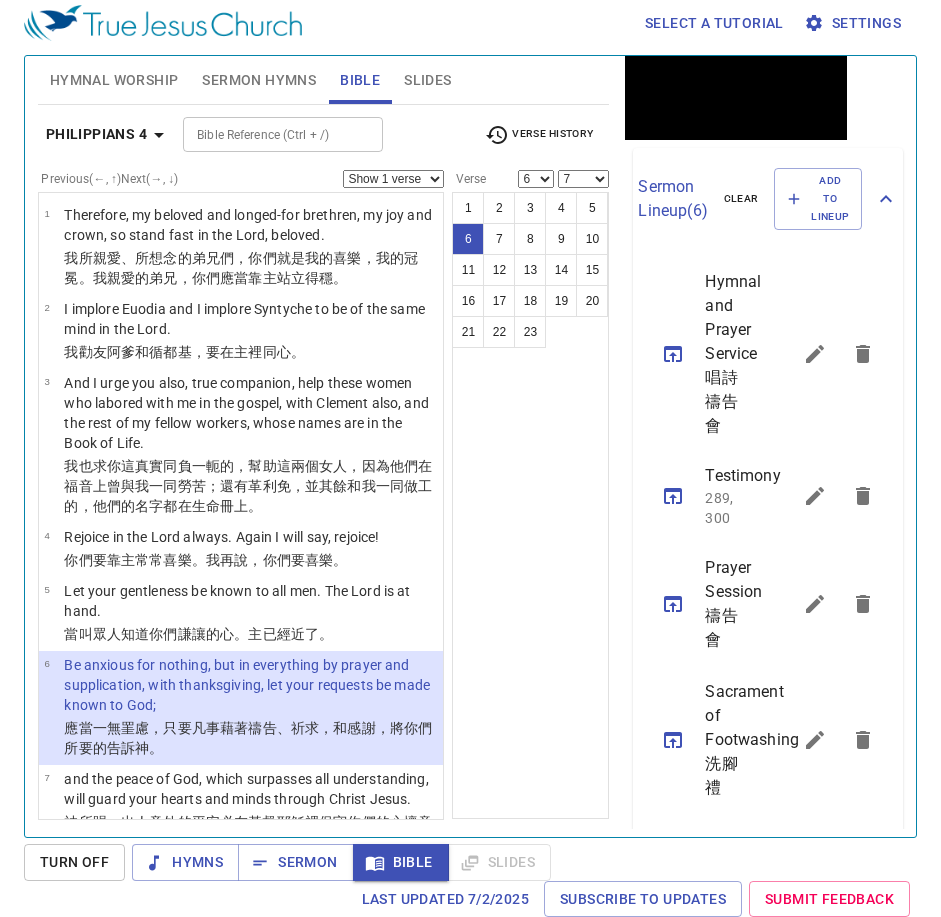 click on "(end) 7 8 9 10 11 12 13 14 15 16 17 18 19 20 21 22 23" at bounding box center (583, 179) 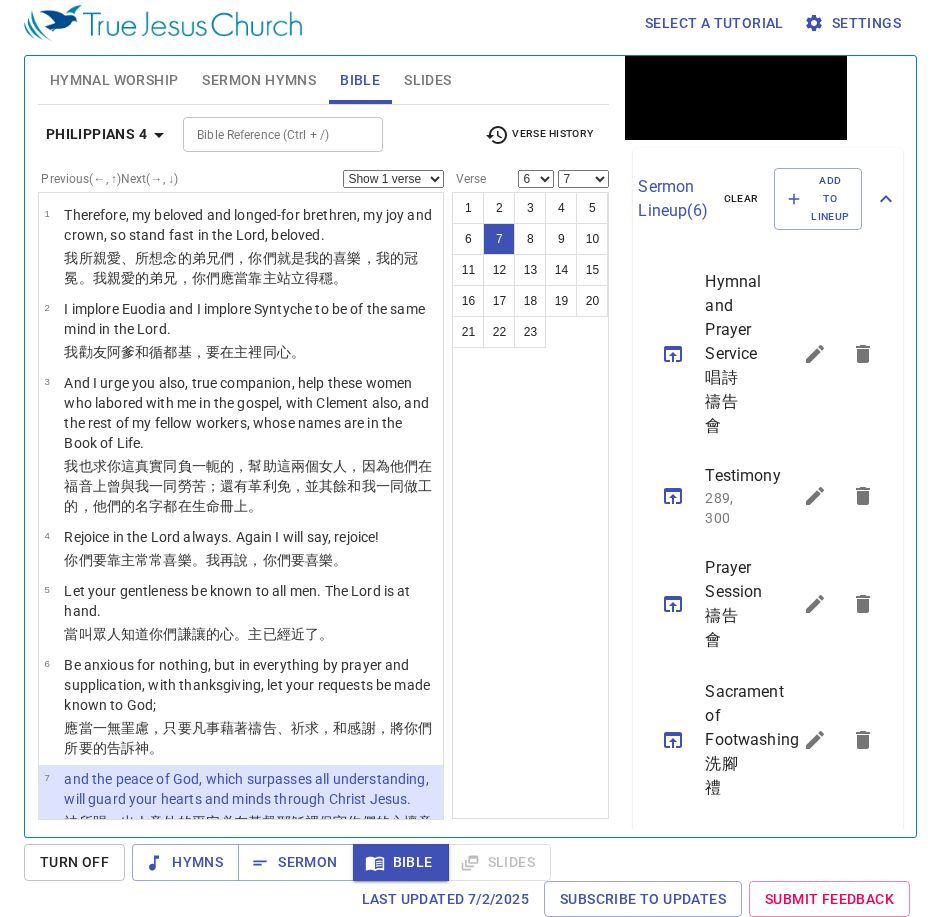 scroll, scrollTop: 316, scrollLeft: 0, axis: vertical 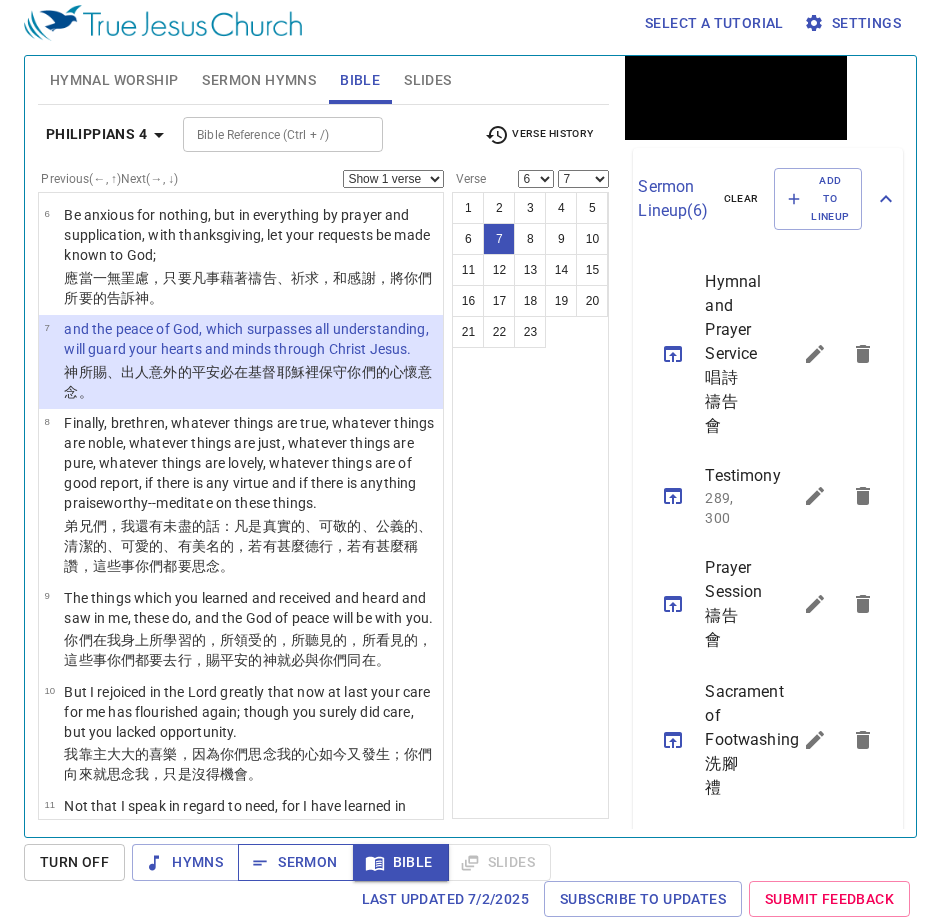 click on "Sermon" at bounding box center (295, 862) 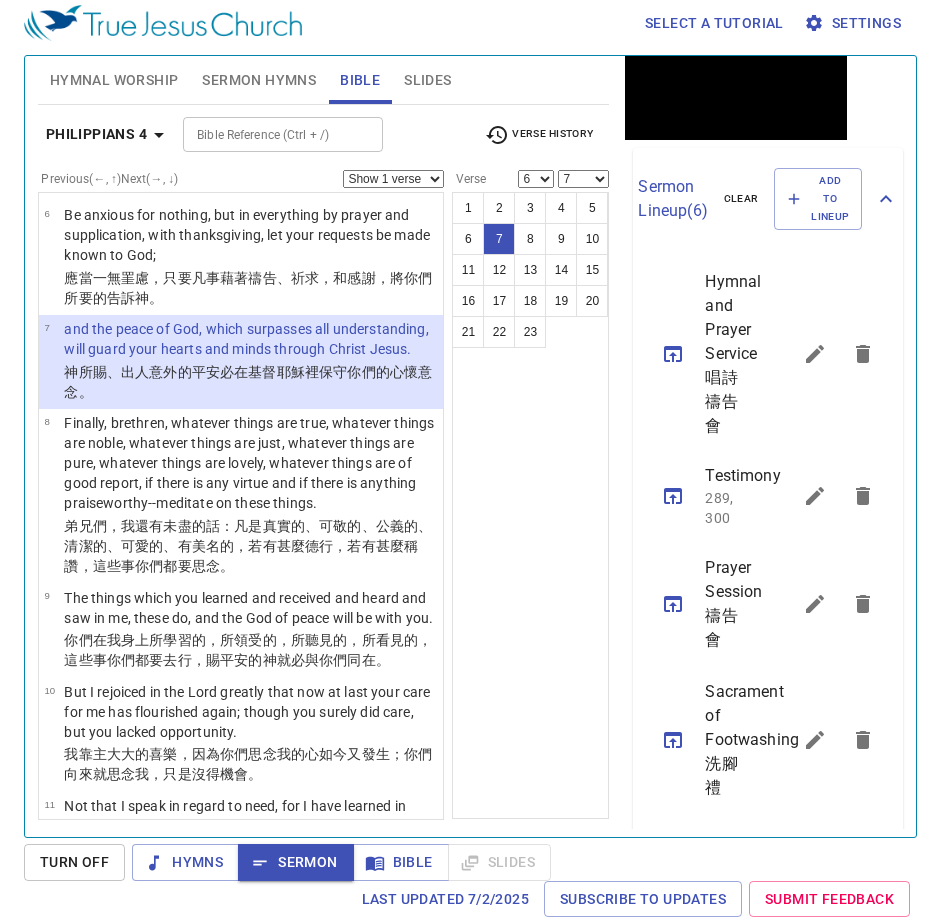 click on "Hymnal Worship" at bounding box center (114, 80) 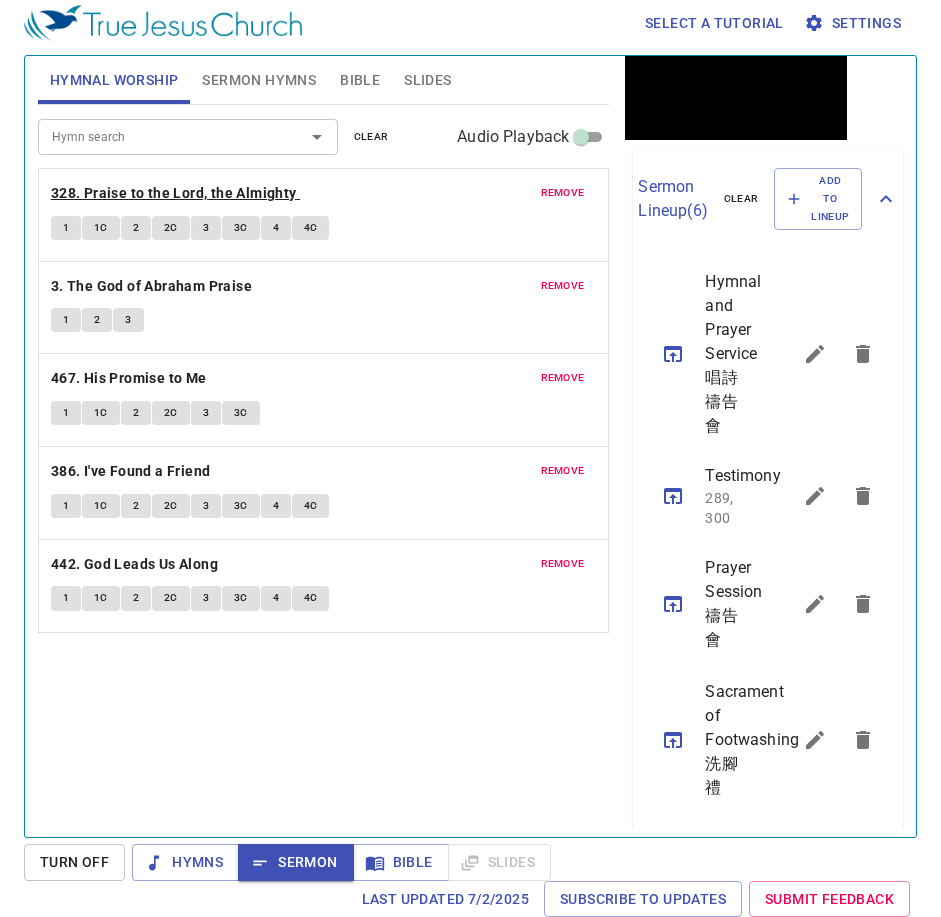 click on "328. Praise to the Lord, the Almighty" at bounding box center [174, 193] 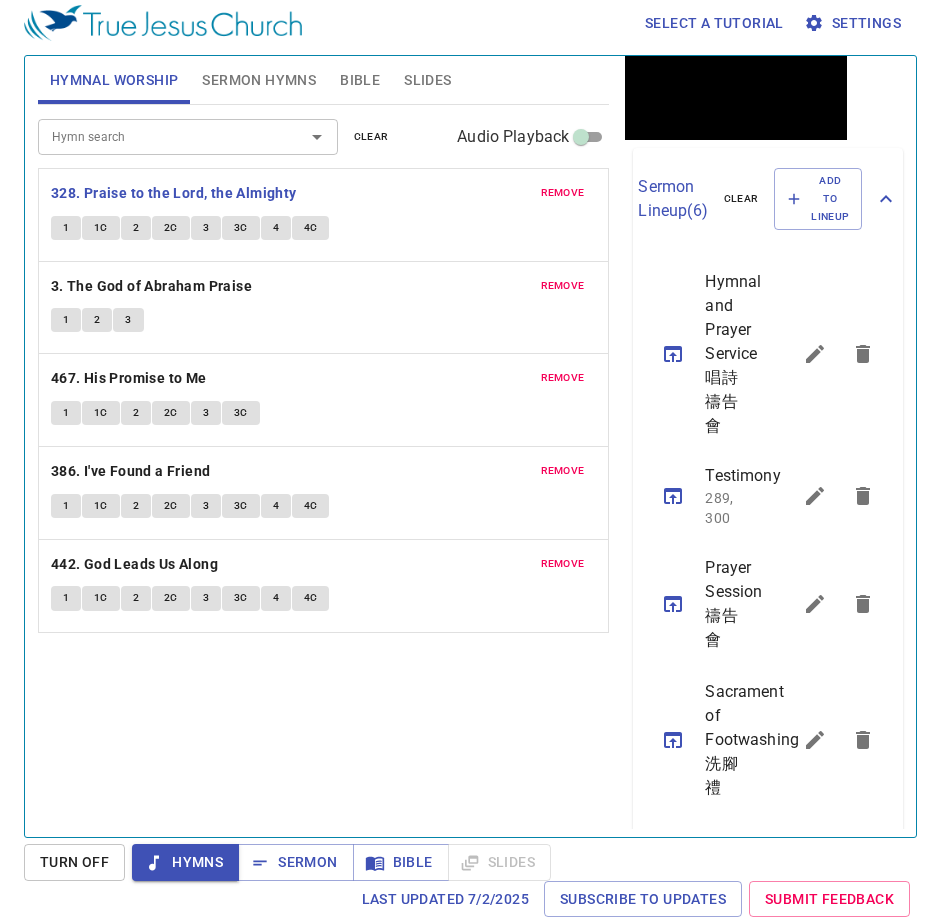 type 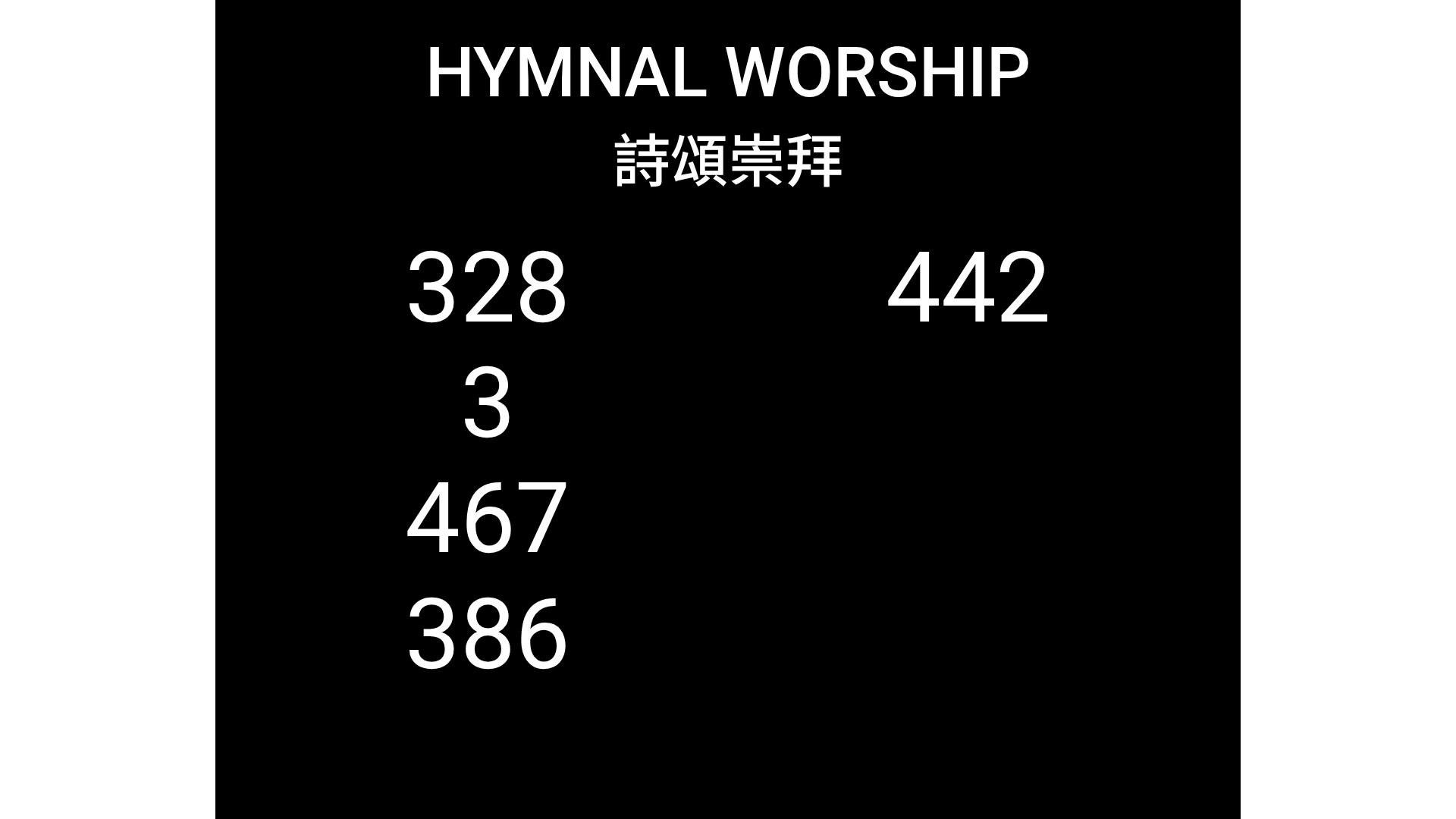 scroll, scrollTop: 0, scrollLeft: 0, axis: both 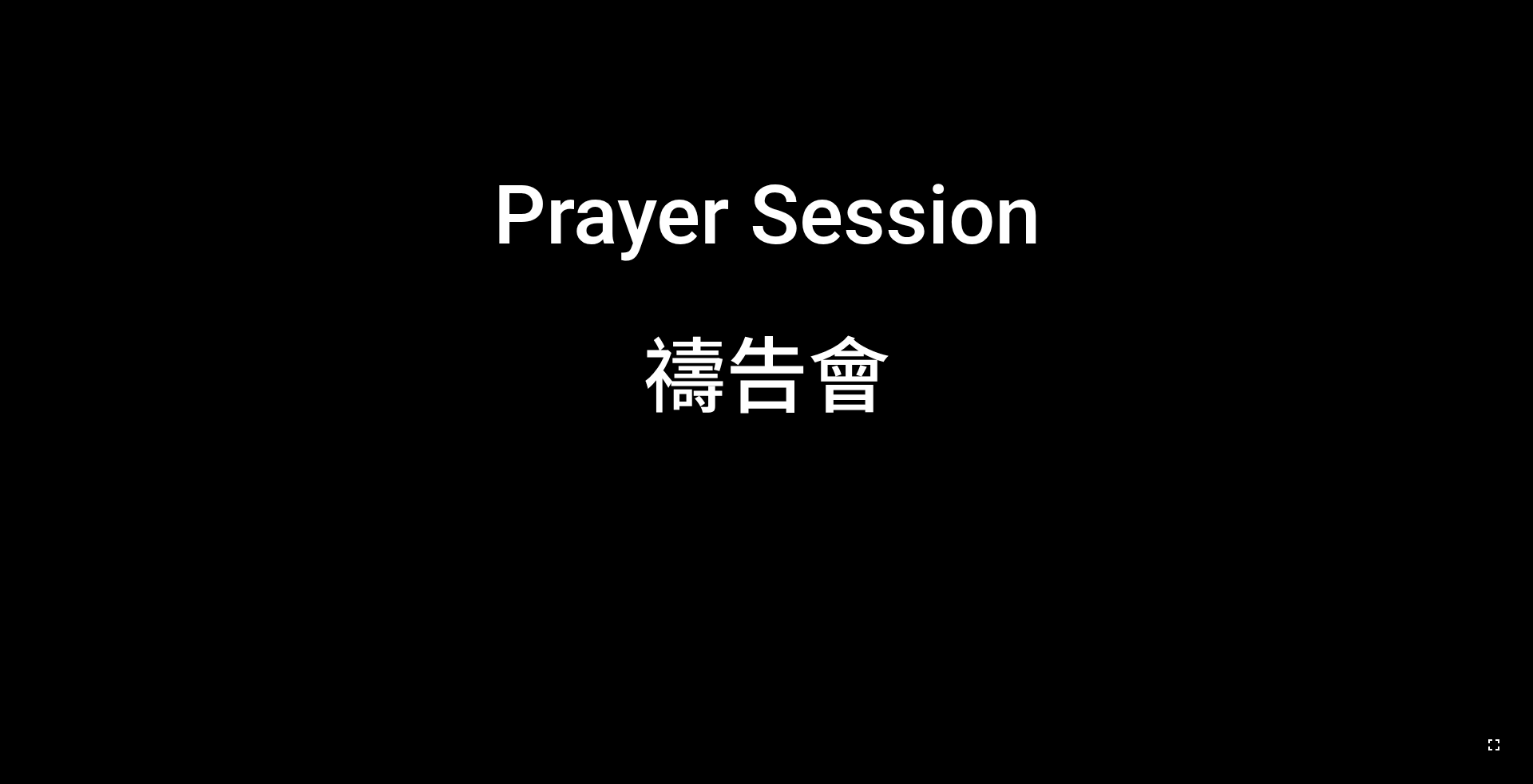 click 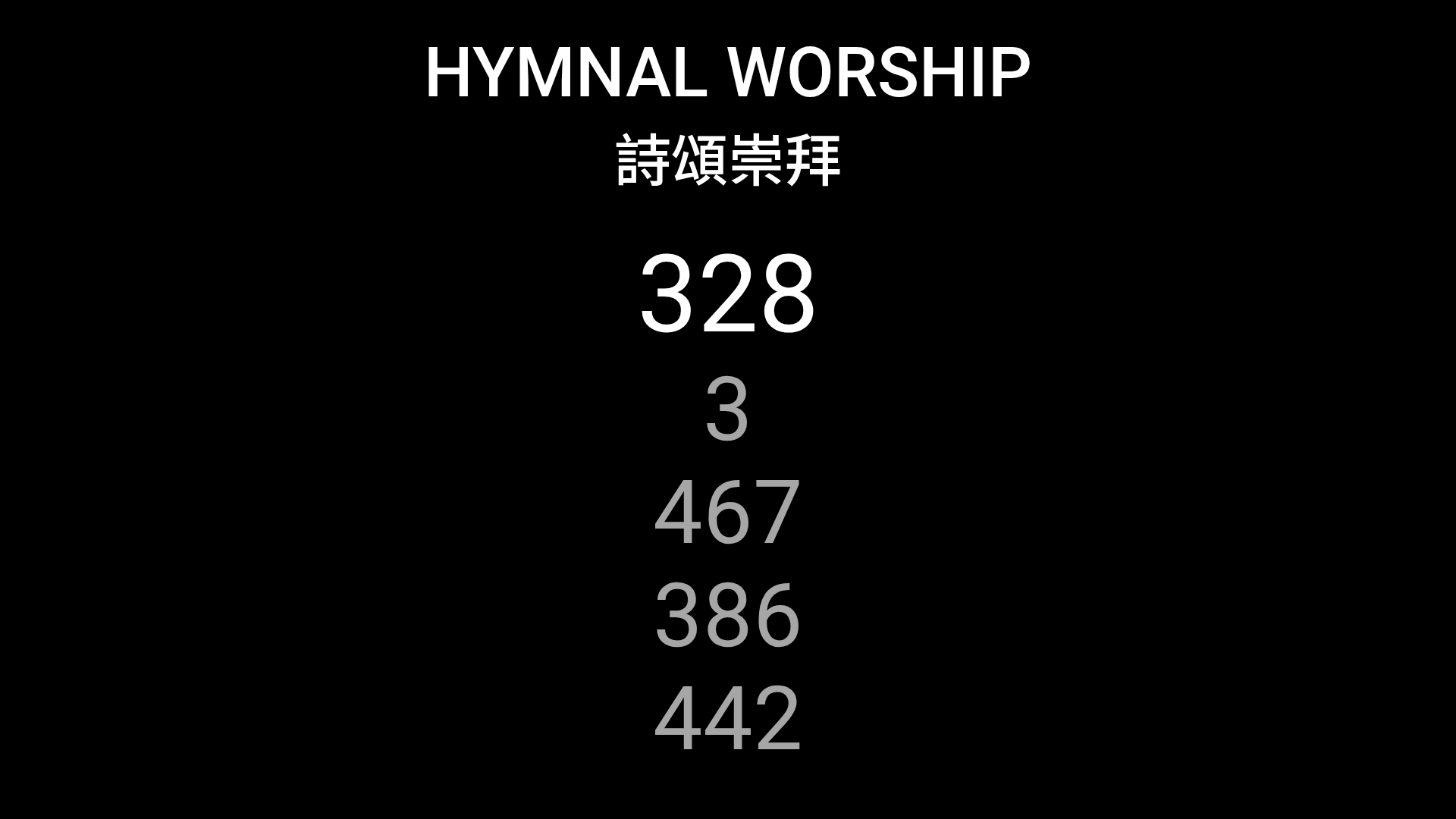 type 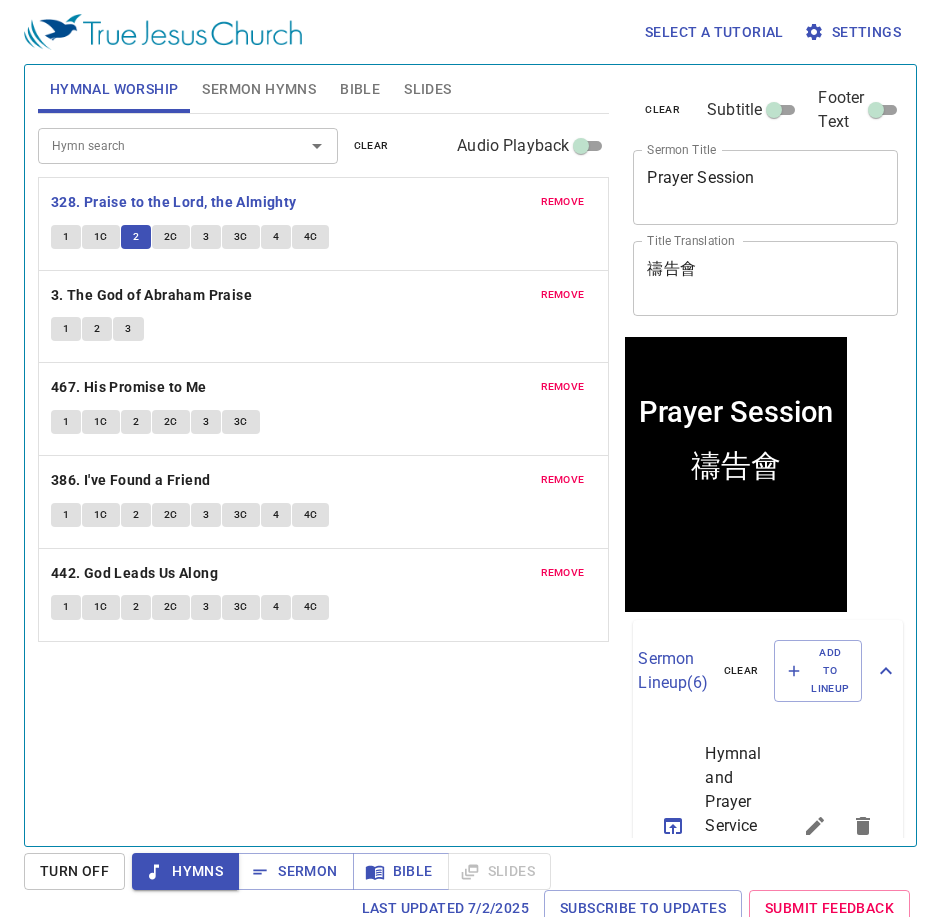 scroll, scrollTop: 9, scrollLeft: 0, axis: vertical 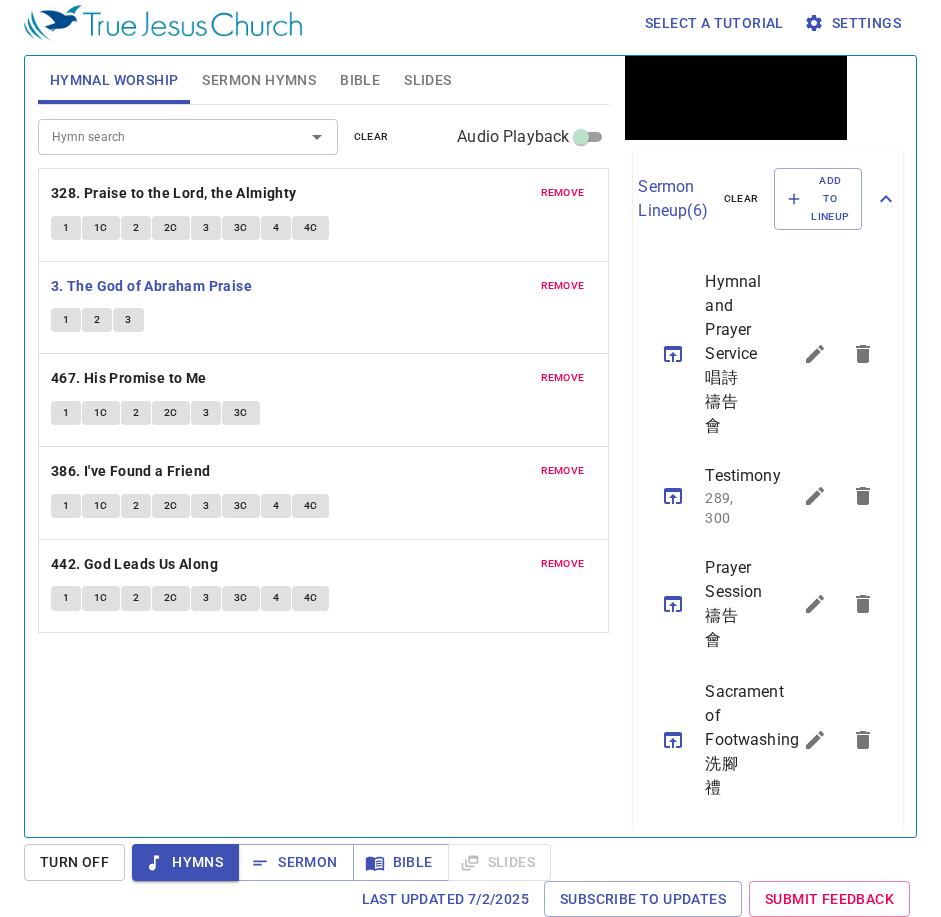 click on "Hymn search Hymn search   clear Audio Playback remove 328. Praise to the Lord, the Almighty   1 1C 2 2C 3 3C 4 4C remove 3. The God of Abraham Praise   1 2 3 remove 467. His Promise to Me   1 1C 2 2C 3 3C remove 386. I've Found a Friend   1 1C 2 2C 3 3C 4 4C remove 442. God Leads Us Along   1 1C 2 2C 3 3C 4 4C" at bounding box center (324, 462) 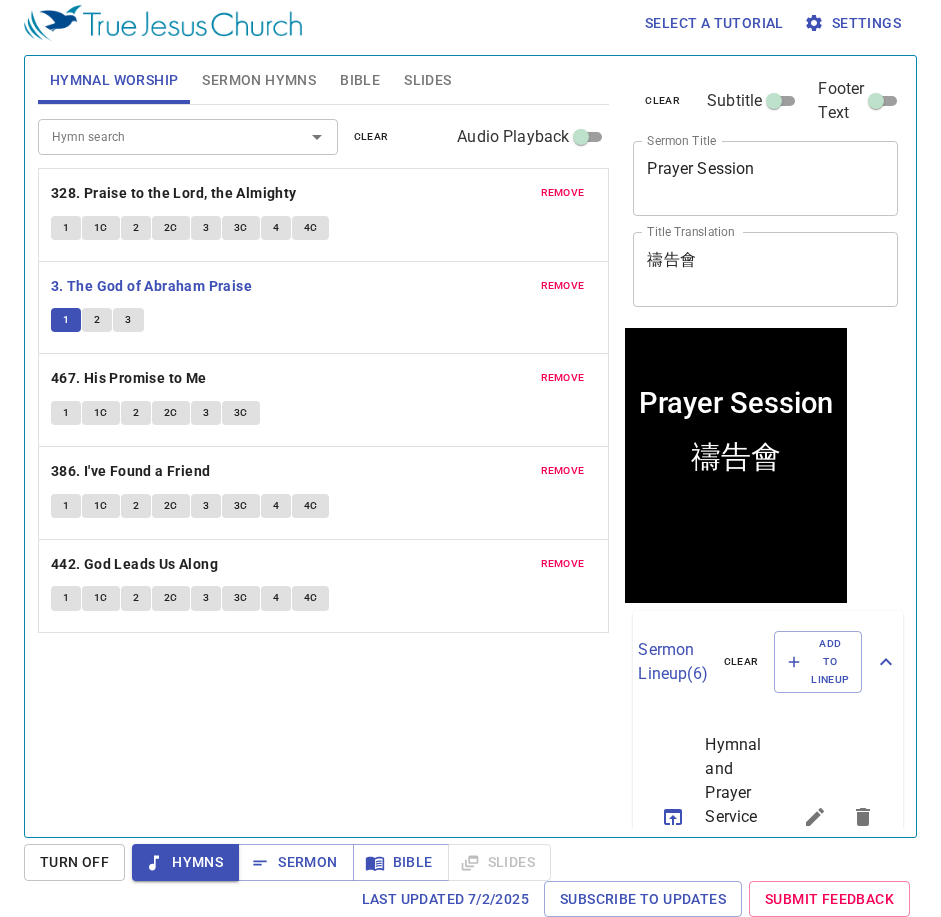scroll, scrollTop: 0, scrollLeft: 0, axis: both 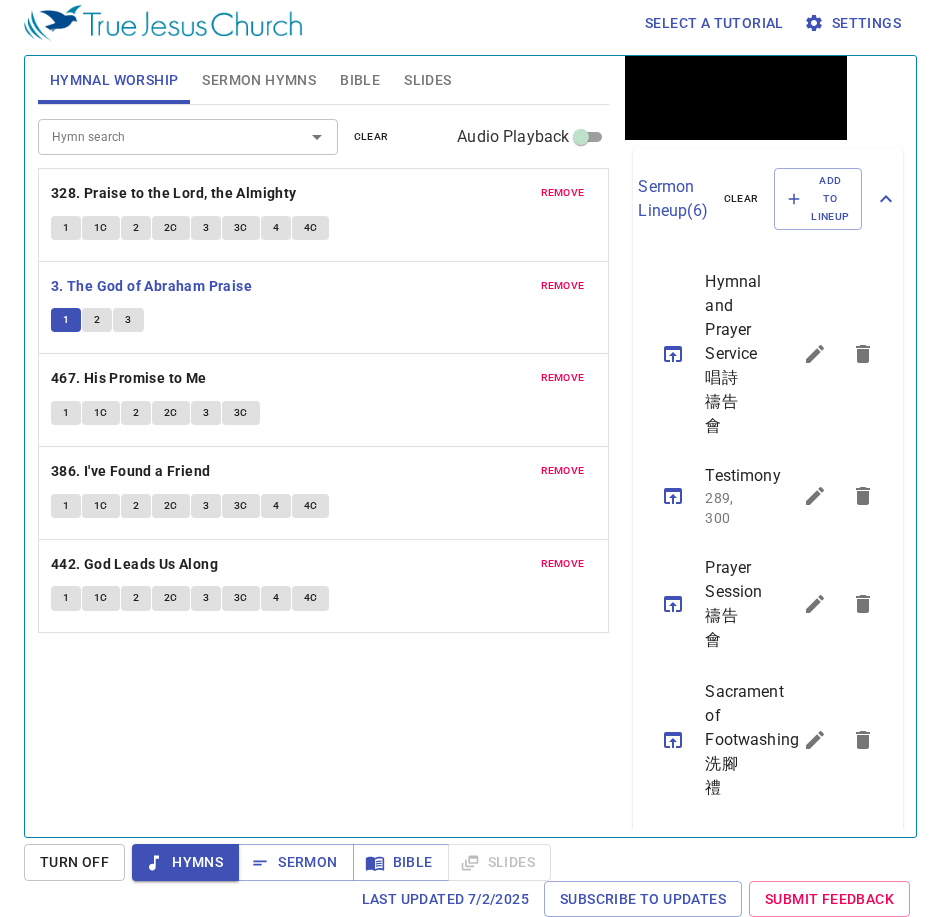 click on "Hymn search Hymn search   clear Audio Playback remove 328. Praise to the Lord, the Almighty   1 1C 2 2C 3 3C 4 4C remove 3. The God of Abraham Praise   1 2 3 remove 467. His Promise to Me   1 1C 2 2C 3 3C remove 386. I've Found a Friend   1 1C 2 2C 3 3C 4 4C remove 442. God Leads Us Along   1 1C 2 2C 3 3C 4 4C" at bounding box center [324, 462] 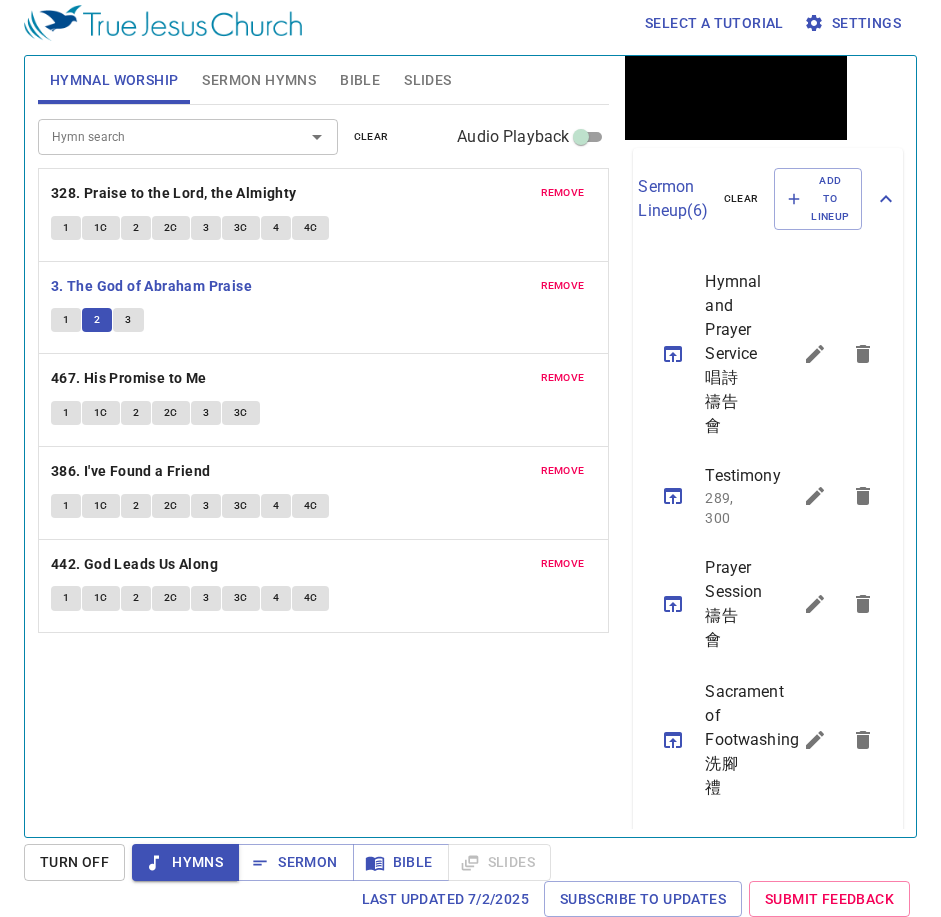 click on "Hymn search Hymn search   clear Audio Playback remove 328. Praise to the Lord, the Almighty   1 1C 2 2C 3 3C 4 4C remove 3. The God of Abraham Praise   1 2 3 remove 467. His Promise to Me   1 1C 2 2C 3 3C remove 386. I've Found a Friend   1 1C 2 2C 3 3C 4 4C remove 442. God Leads Us Along   1 1C 2 2C 3 3C 4 4C" at bounding box center (324, 462) 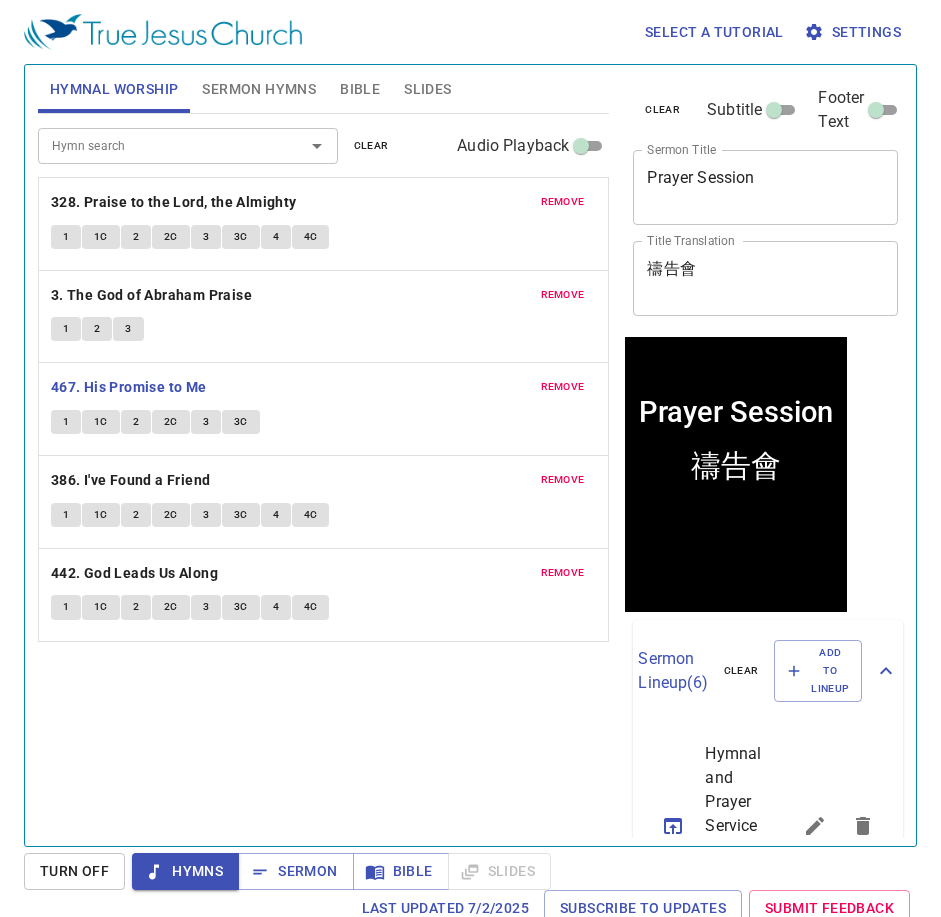 scroll, scrollTop: 9, scrollLeft: 0, axis: vertical 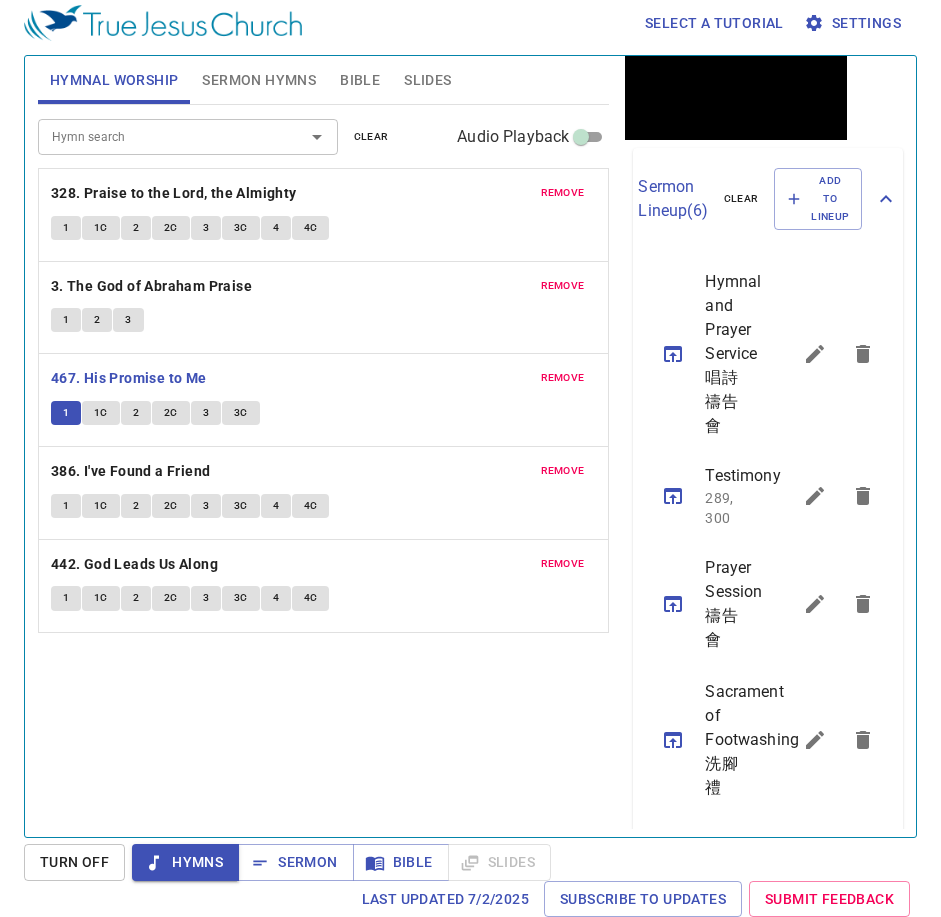 click on "Hymn search Hymn search   clear Audio Playback remove 328. Praise to the Lord, the Almighty   1 1C 2 2C 3 3C 4 4C remove 3. The God of Abraham Praise   1 2 3 remove 467. His Promise to Me   1 1C 2 2C 3 3C remove 386. I've Found a Friend   1 1C 2 2C 3 3C 4 4C remove 442. God Leads Us Along   1 1C 2 2C 3 3C 4 4C" at bounding box center (324, 462) 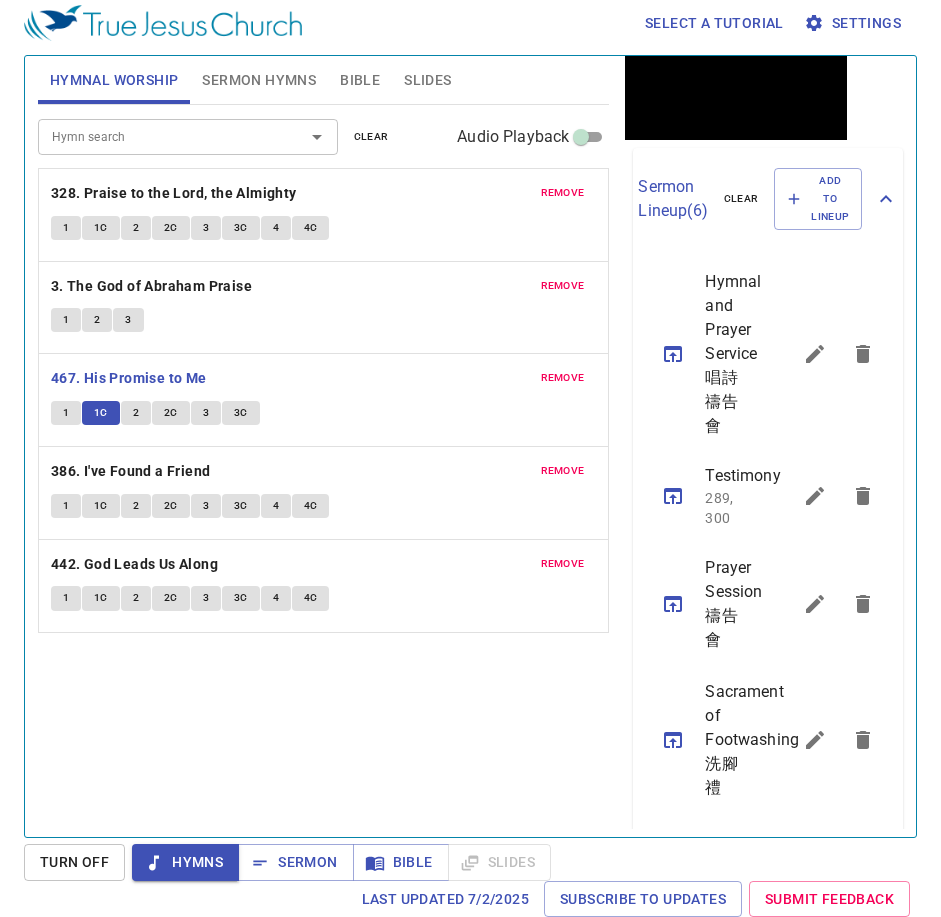 click on "2" at bounding box center [136, 413] 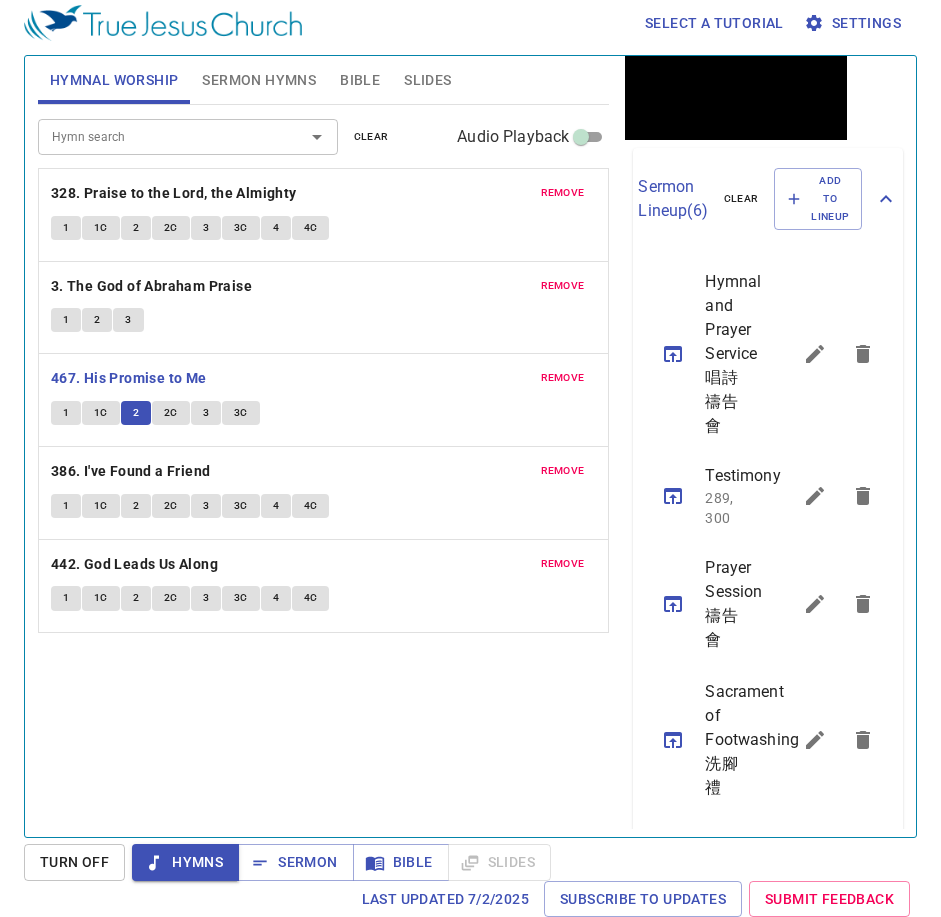 click on "Hymn search Hymn search   clear Audio Playback remove 328. Praise to the Lord, the Almighty   1 1C 2 2C 3 3C 4 4C remove 3. The God of Abraham Praise   1 2 3 remove 467. His Promise to Me   1 1C 2 2C 3 3C remove 386. I've Found a Friend   1 1C 2 2C 3 3C 4 4C remove 442. God Leads Us Along   1 1C 2 2C 3 3C 4 4C" at bounding box center [324, 462] 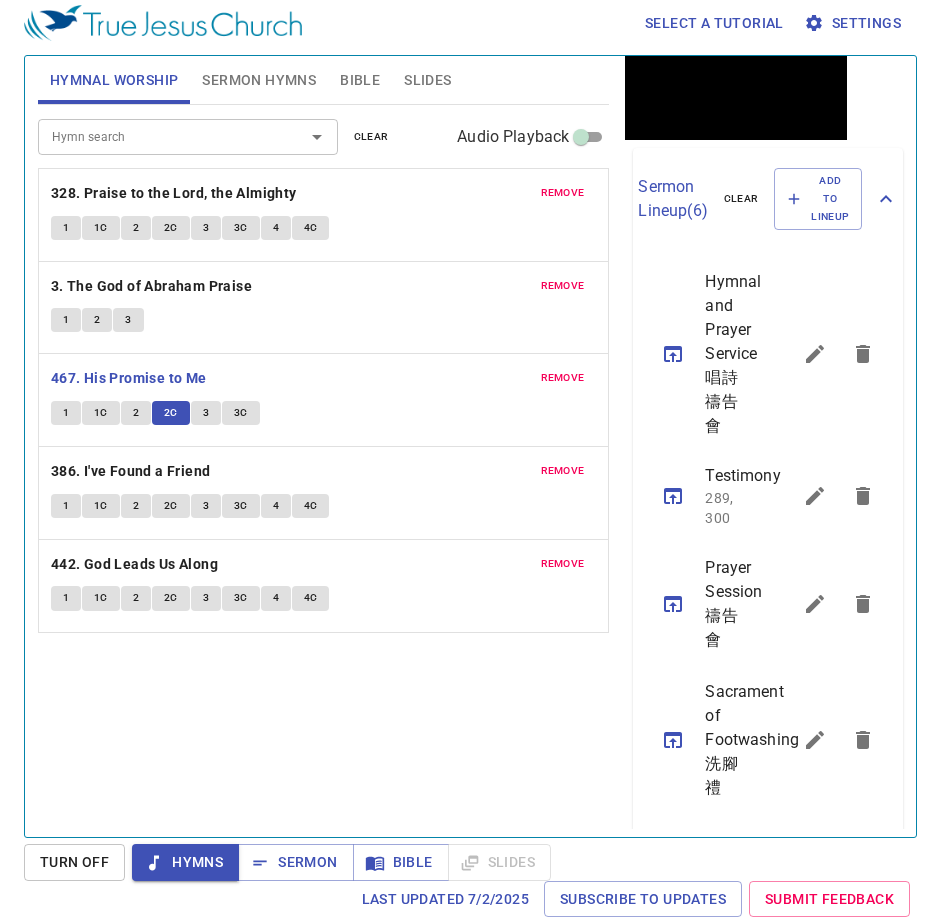 click on "Hymn search Hymn search   clear Audio Playback remove 328. Praise to the Lord, the Almighty   1 1C 2 2C 3 3C 4 4C remove 3. The God of Abraham Praise   1 2 3 remove 467. His Promise to Me   1 1C 2 2C 3 3C remove 386. I've Found a Friend   1 1C 2 2C 3 3C 4 4C remove 442. God Leads Us Along   1 1C 2 2C 3 3C 4 4C" at bounding box center [324, 462] 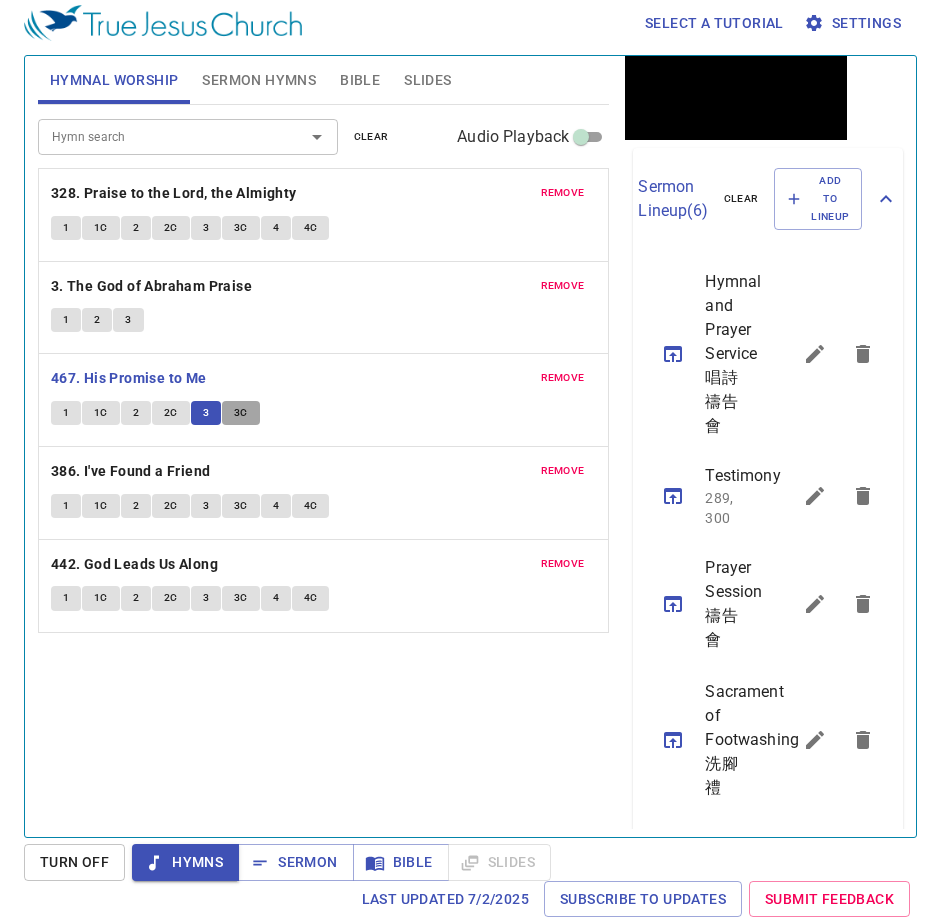 click on "3C" at bounding box center (241, 413) 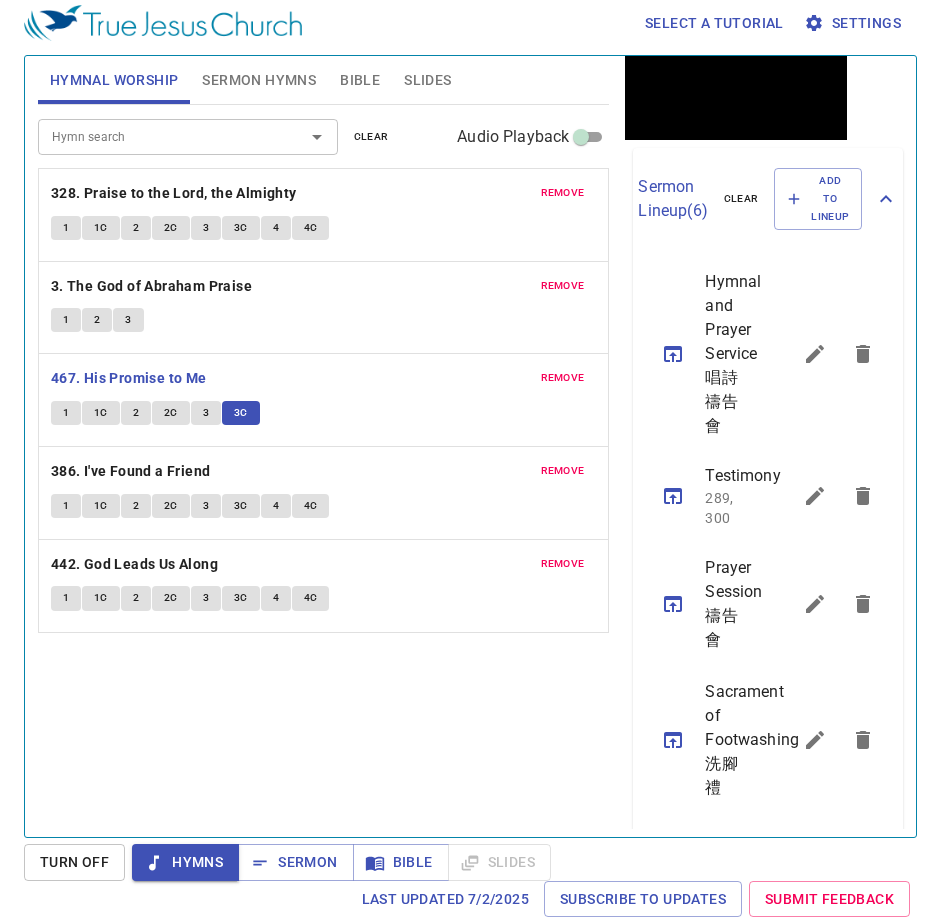 click on "Hymn search Hymn search   clear Audio Playback remove 328. Praise to the Lord, the Almighty   1 1C 2 2C 3 3C 4 4C remove 3. The God of Abraham Praise   1 2 3 remove 467. His Promise to Me   1 1C 2 2C 3 3C remove 386. I've Found a Friend   1 1C 2 2C 3 3C 4 4C remove 442. God Leads Us Along   1 1C 2 2C 3 3C 4 4C" at bounding box center (324, 462) 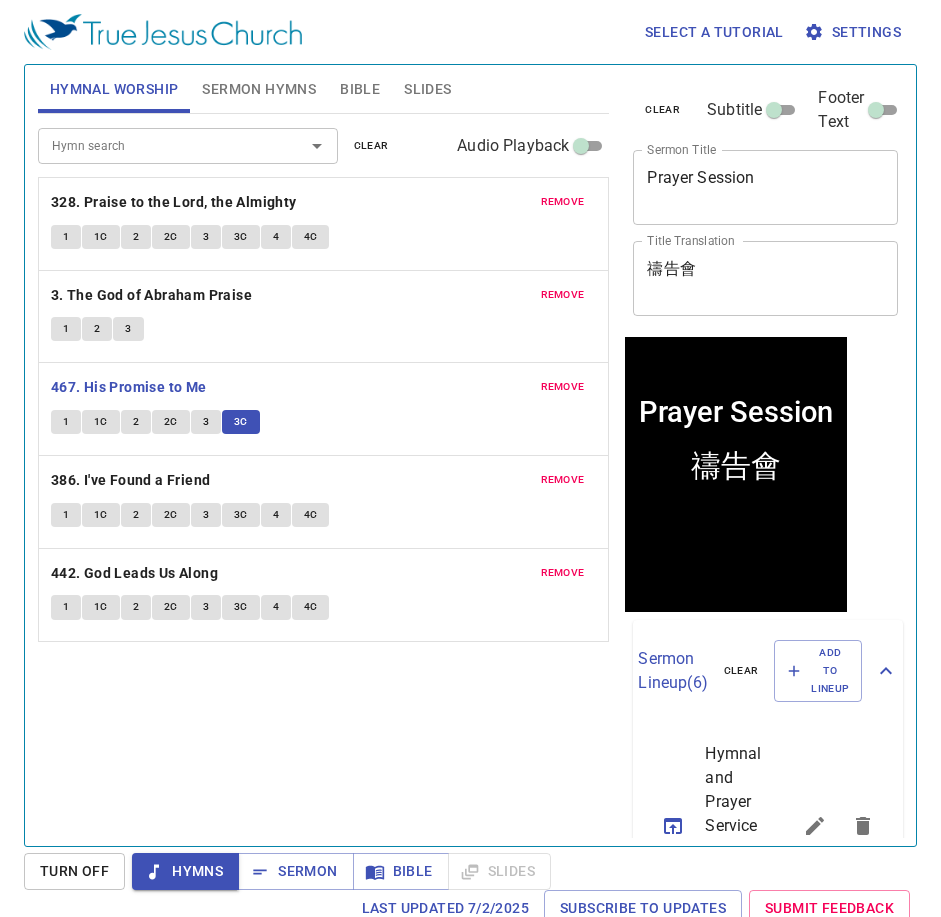 scroll, scrollTop: 9, scrollLeft: 0, axis: vertical 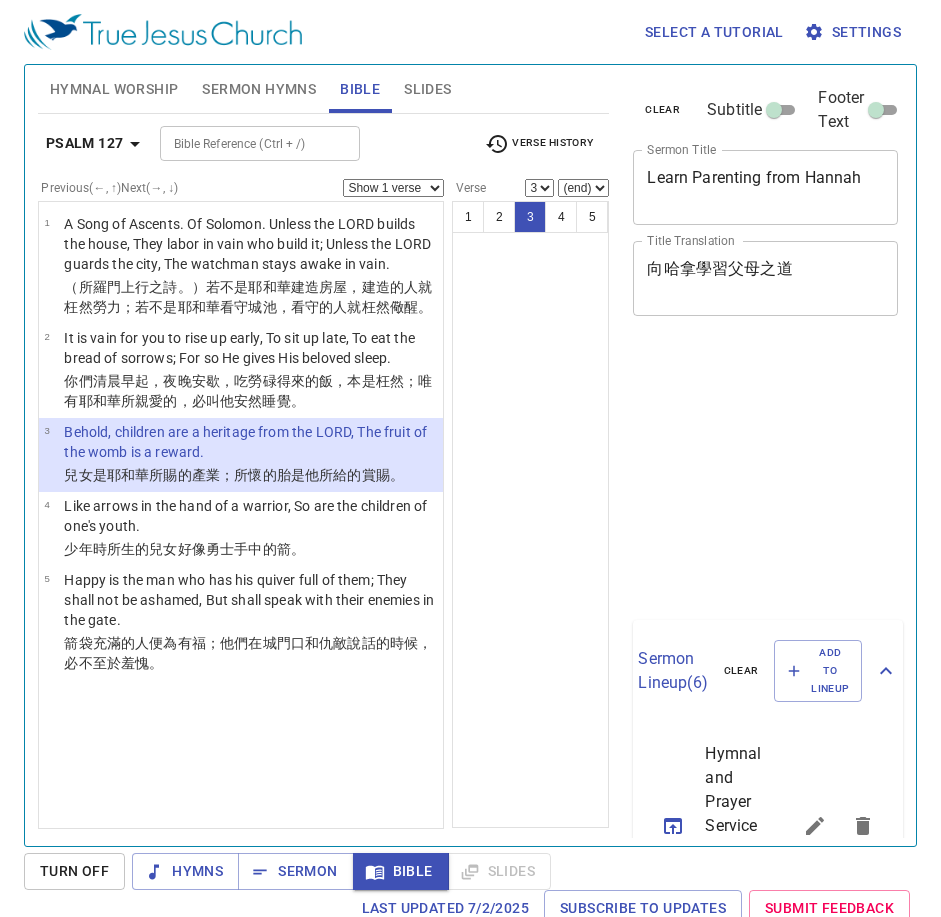 select on "3" 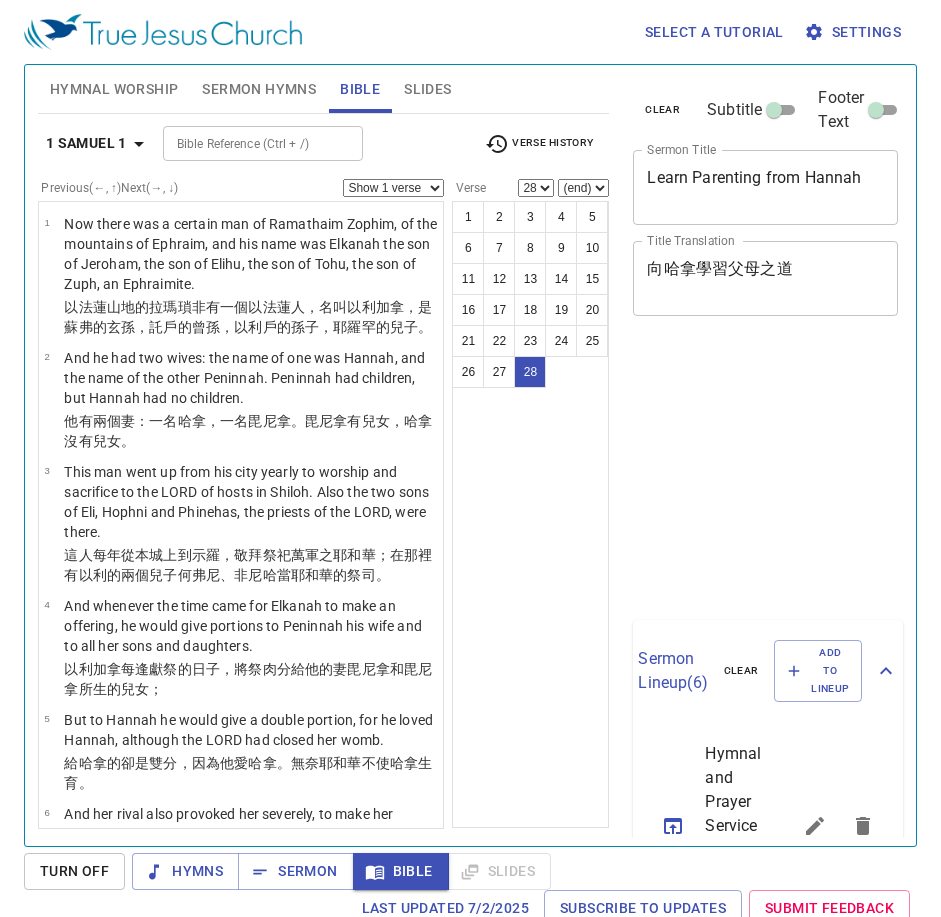 select on "28" 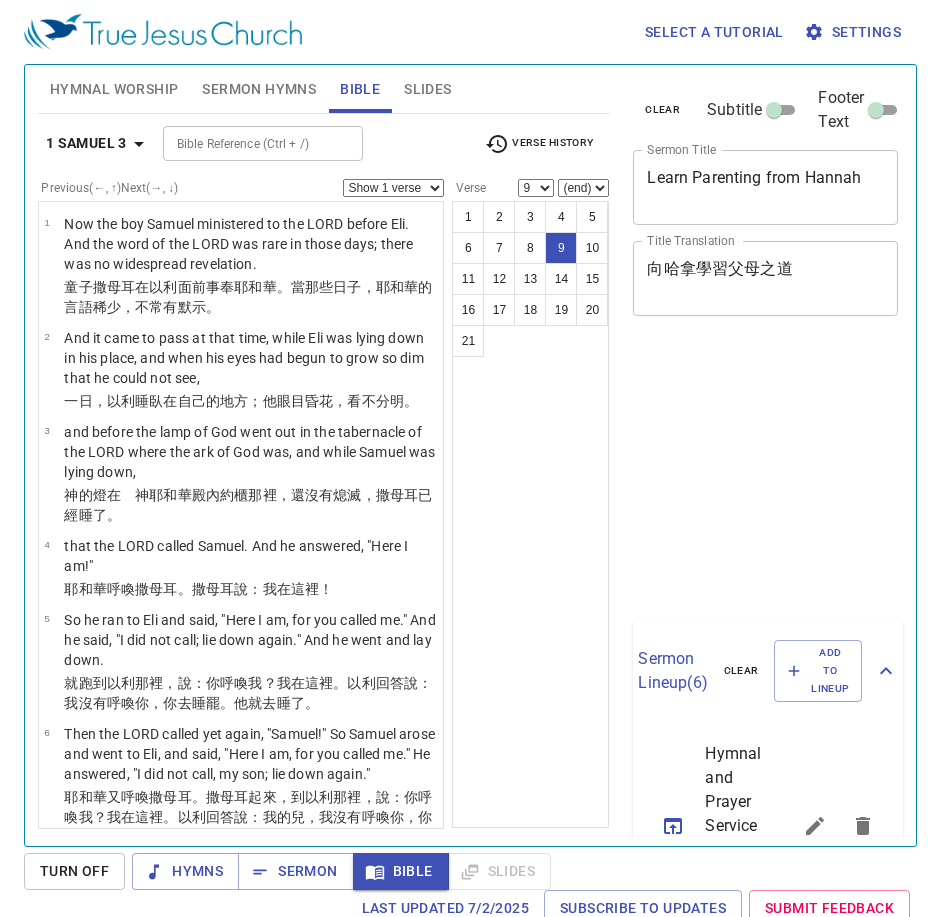 select on "9" 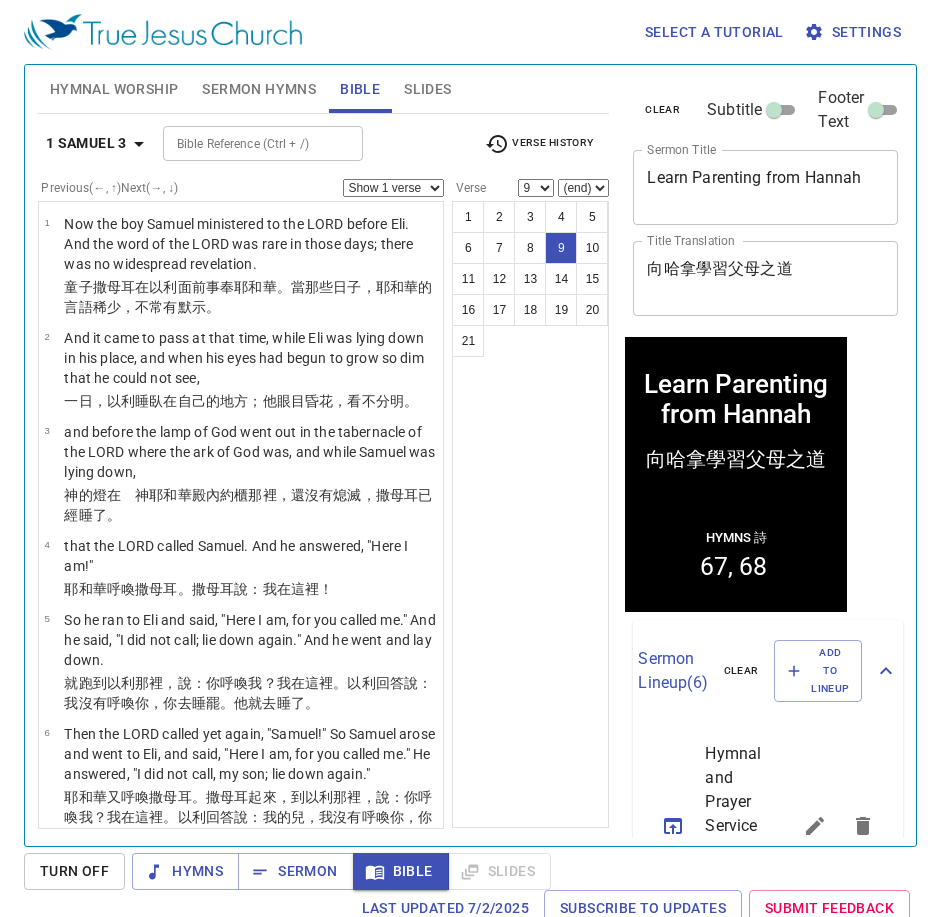scroll, scrollTop: 900, scrollLeft: 0, axis: vertical 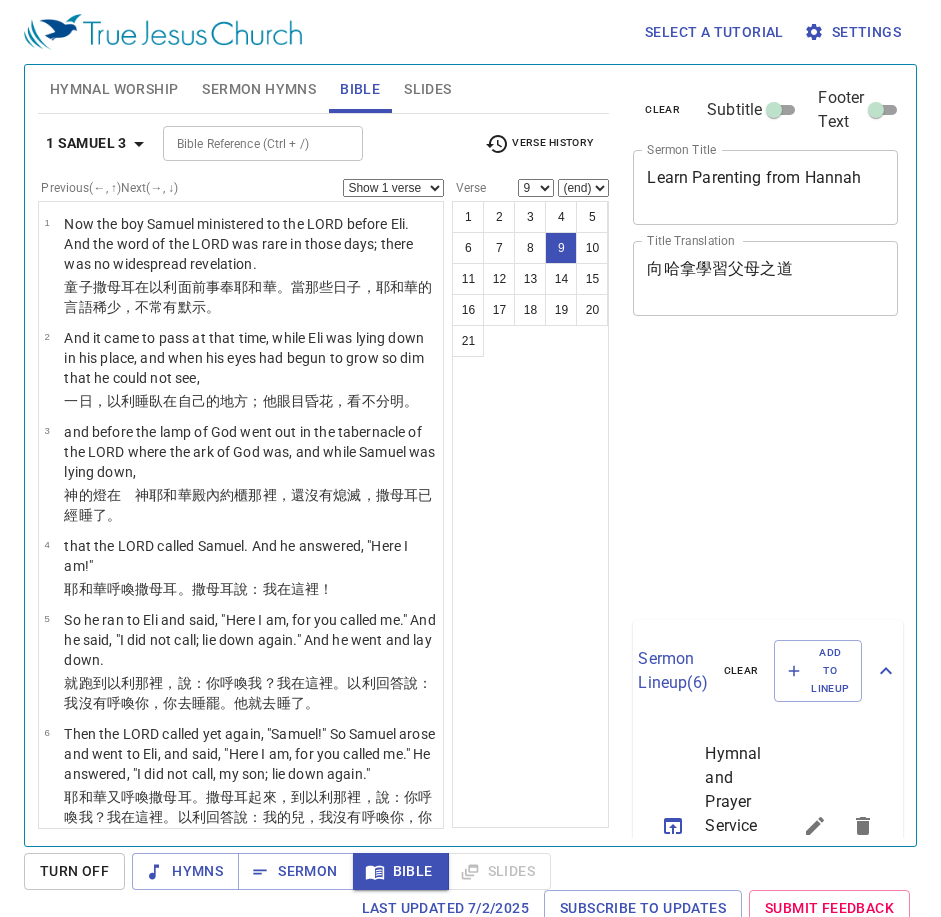 select on "9" 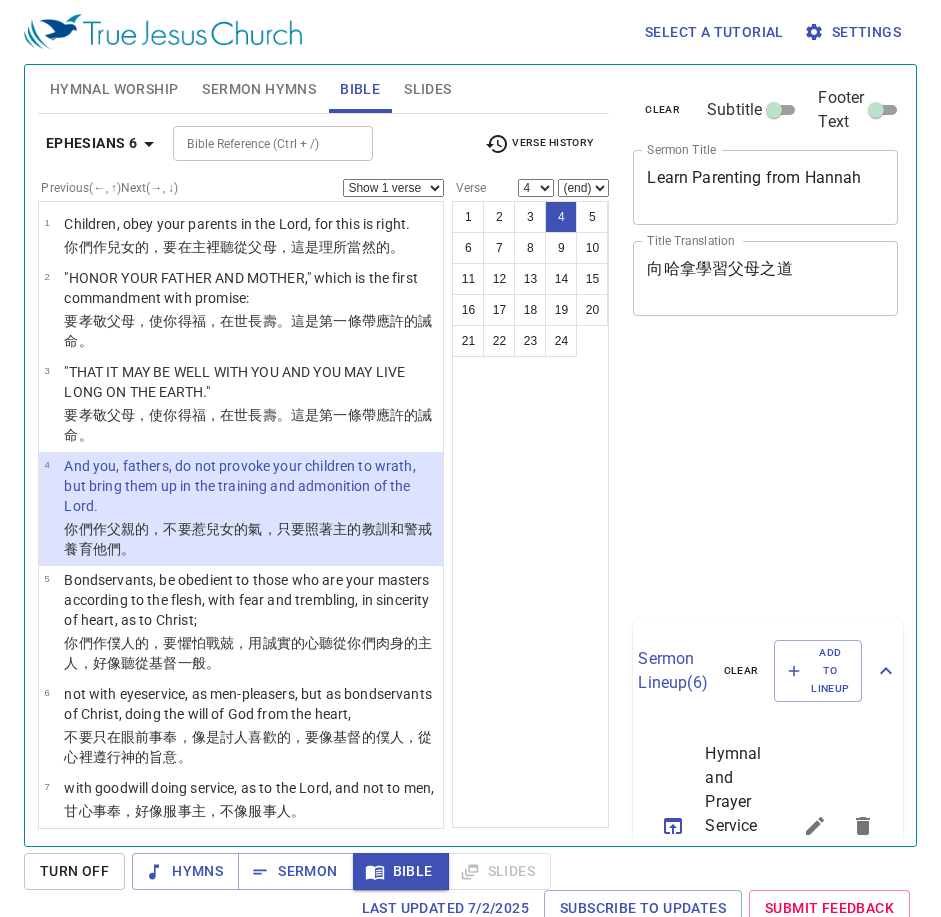select on "4" 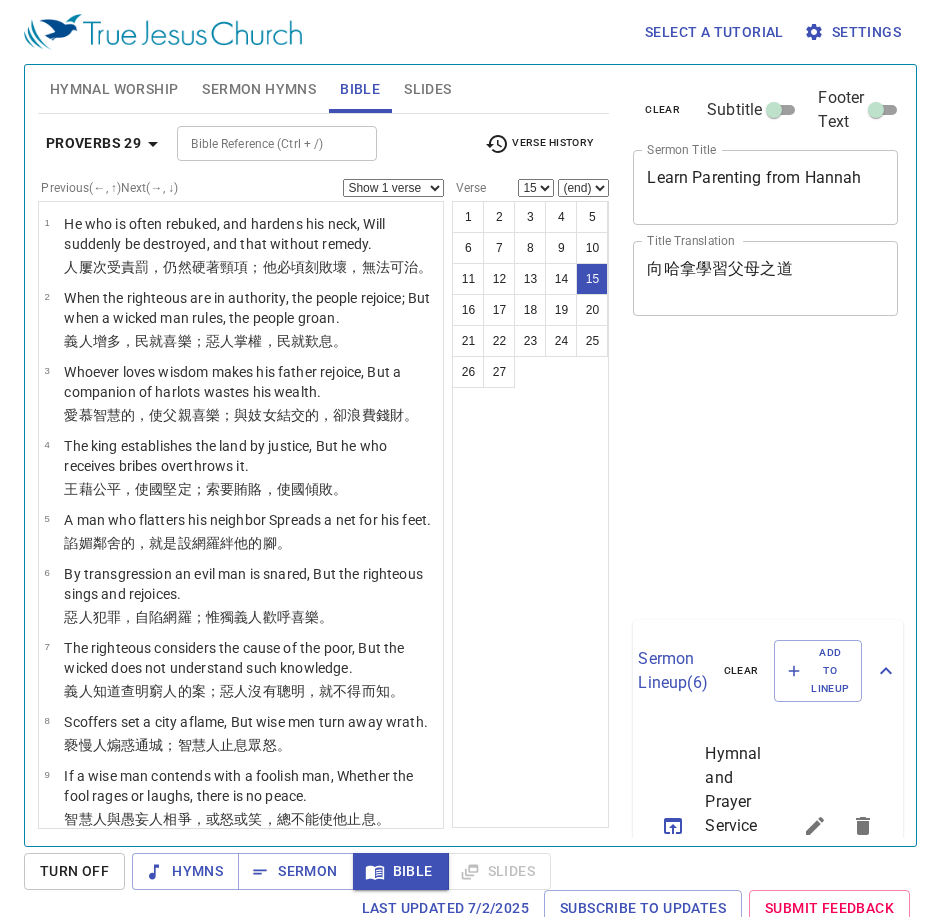 select on "15" 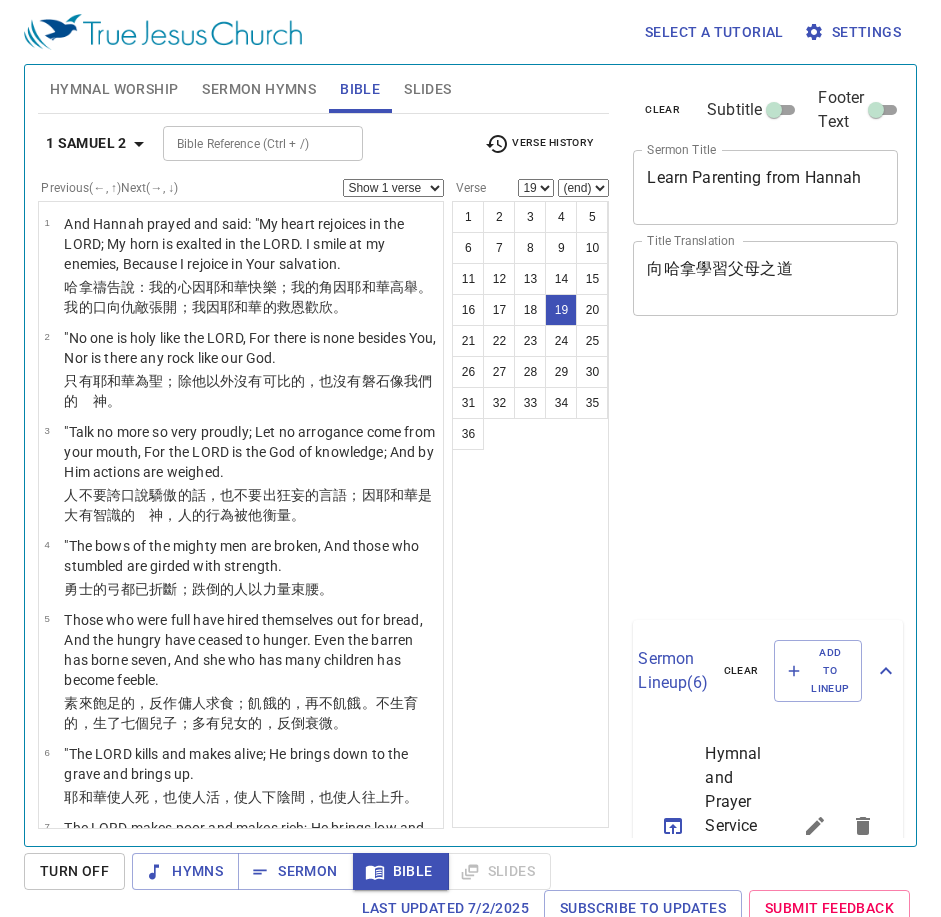 select on "19" 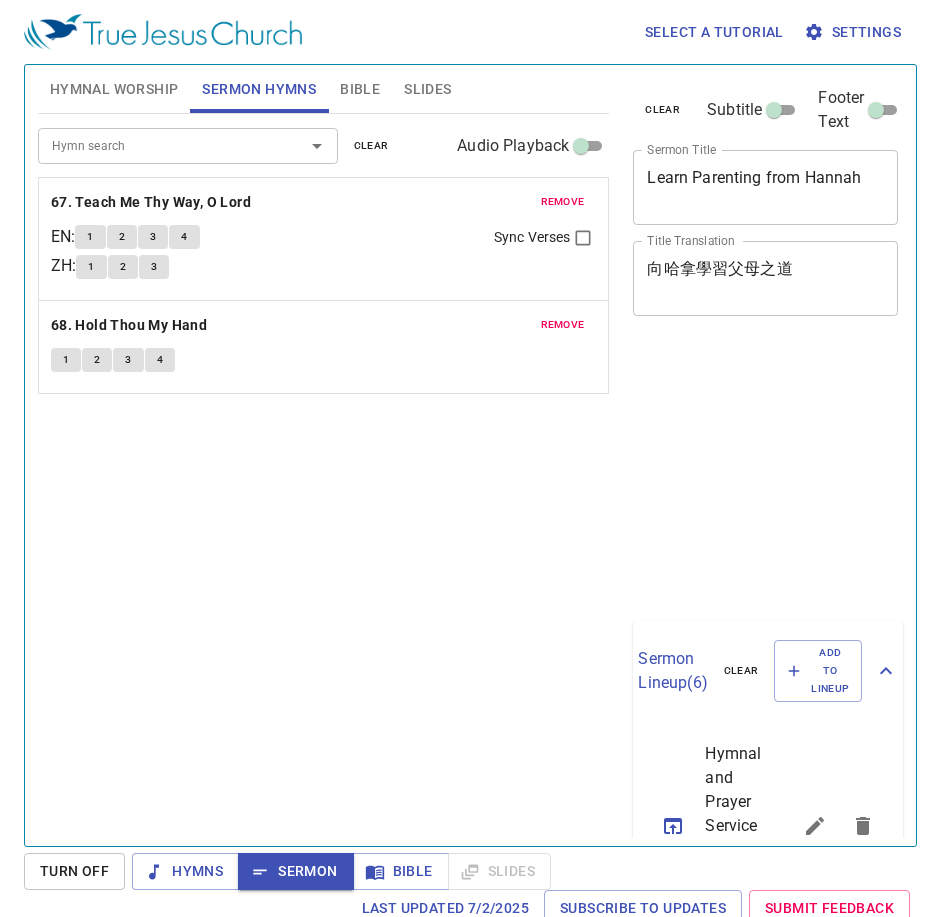 scroll, scrollTop: 9, scrollLeft: 0, axis: vertical 